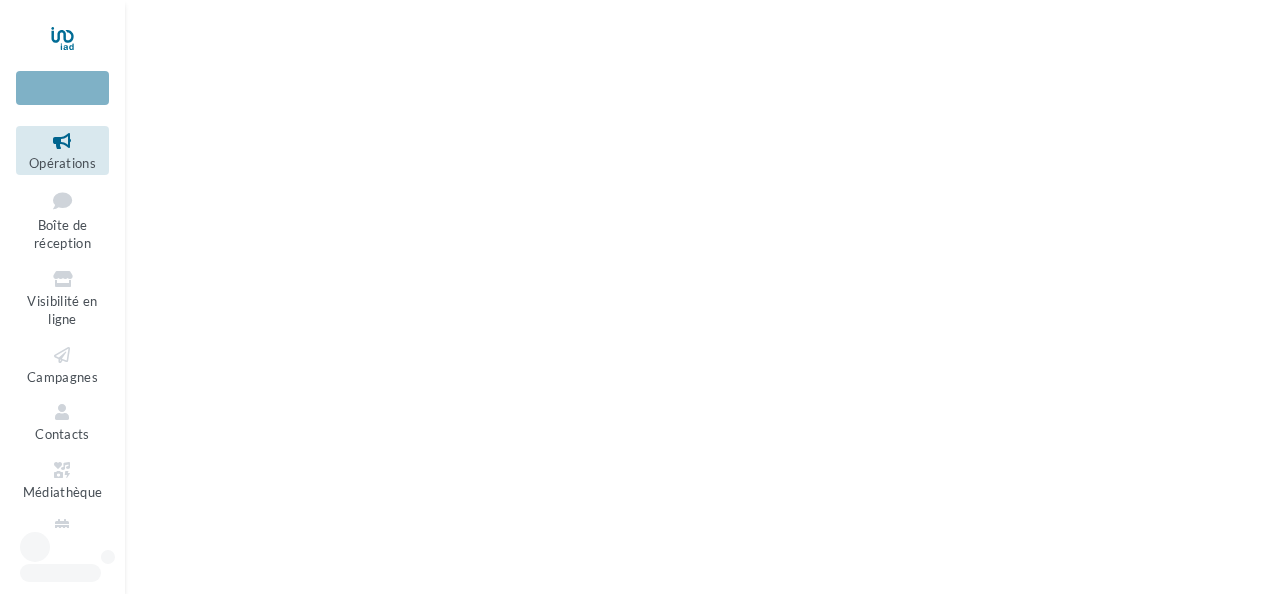 scroll, scrollTop: 0, scrollLeft: 0, axis: both 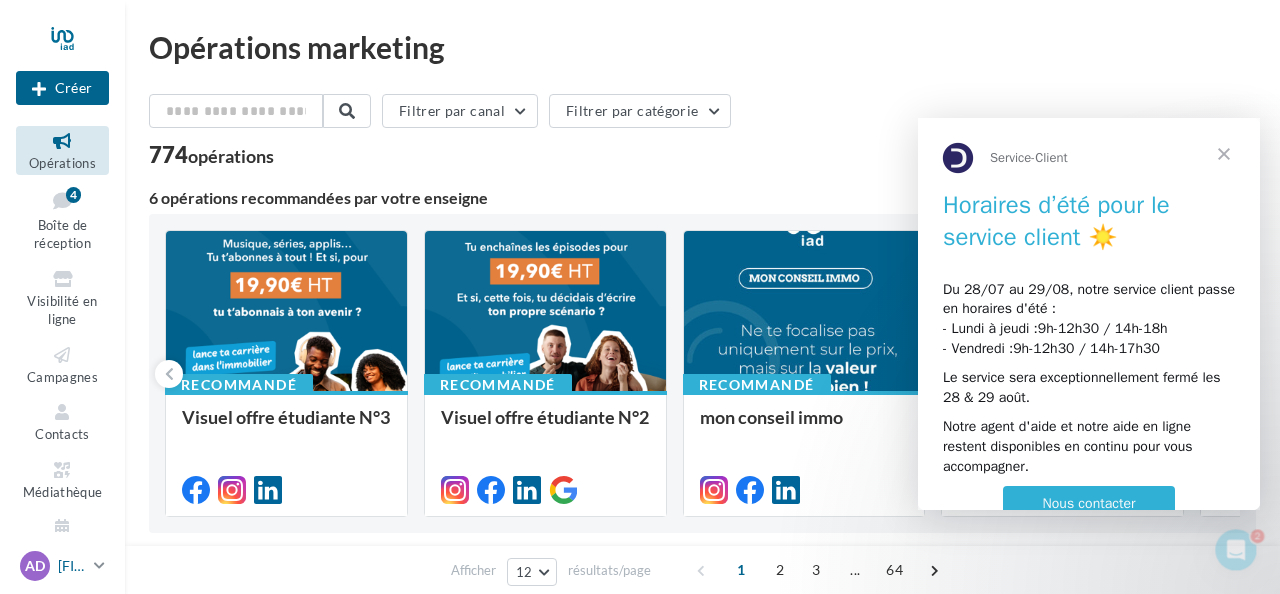click on "[INITIALS] [FIRST] [LAST] [EMAIL]" at bounding box center [62, 566] 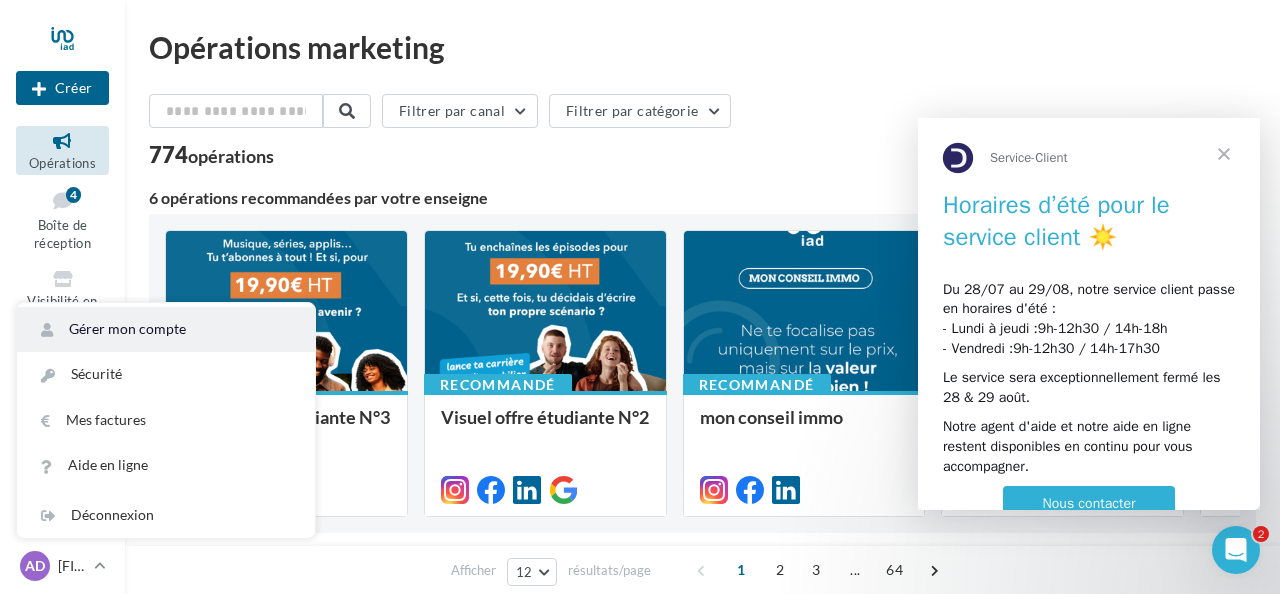 click on "Gérer mon compte" at bounding box center (166, 329) 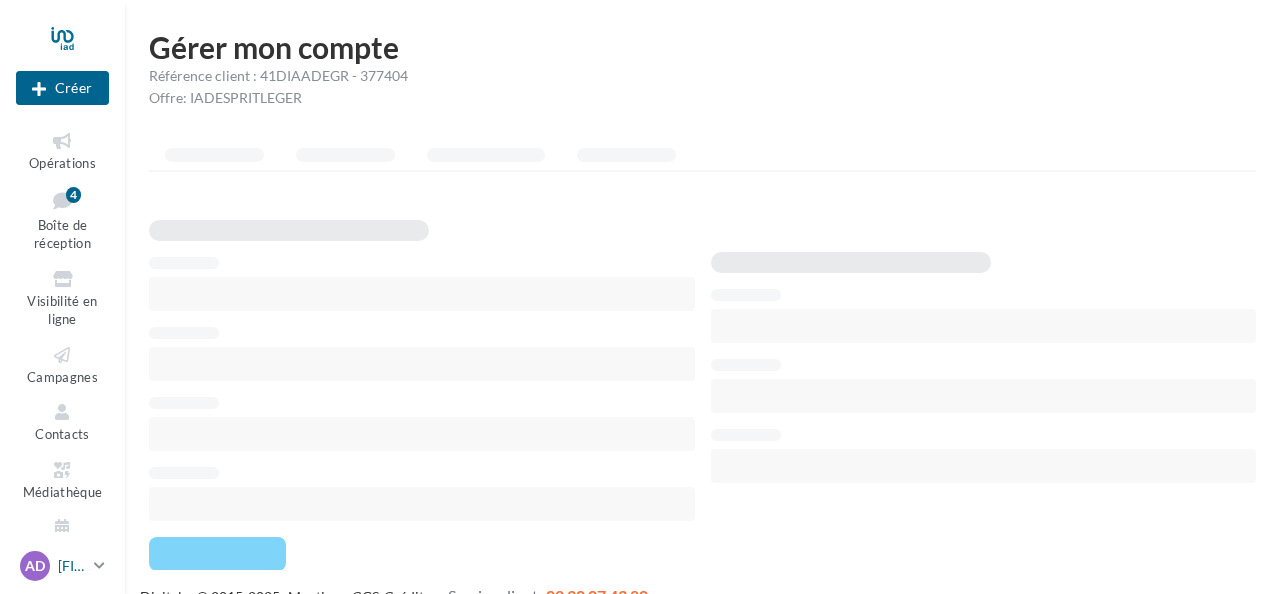 scroll, scrollTop: 0, scrollLeft: 0, axis: both 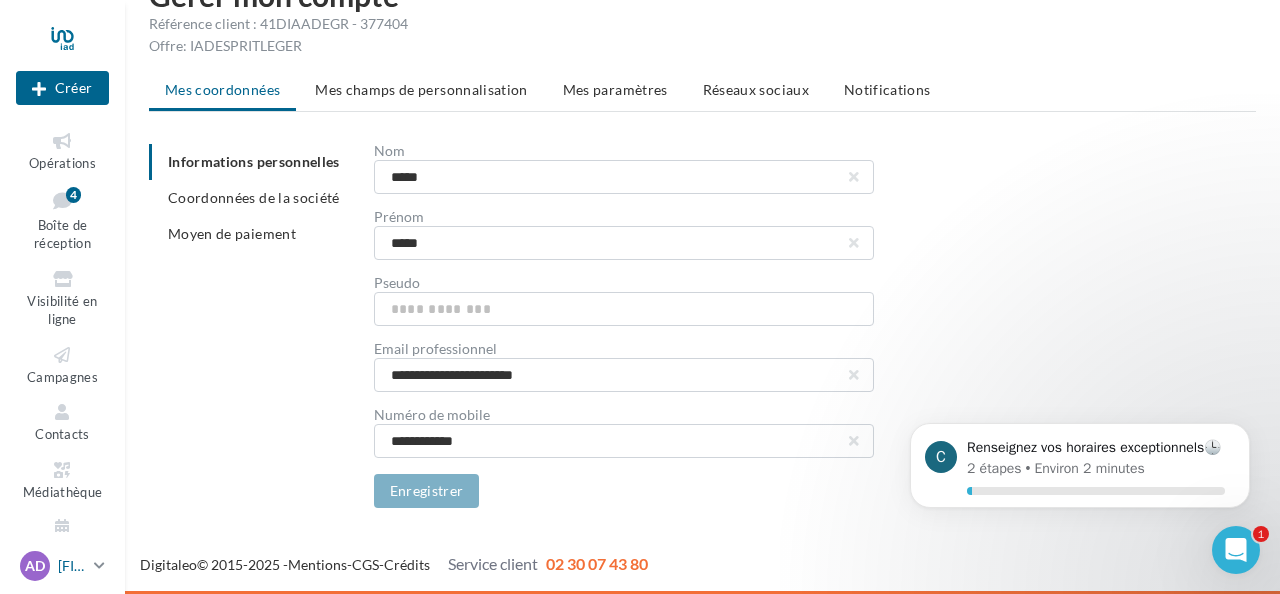 click on "[FIRST] [LAST]" at bounding box center [72, 566] 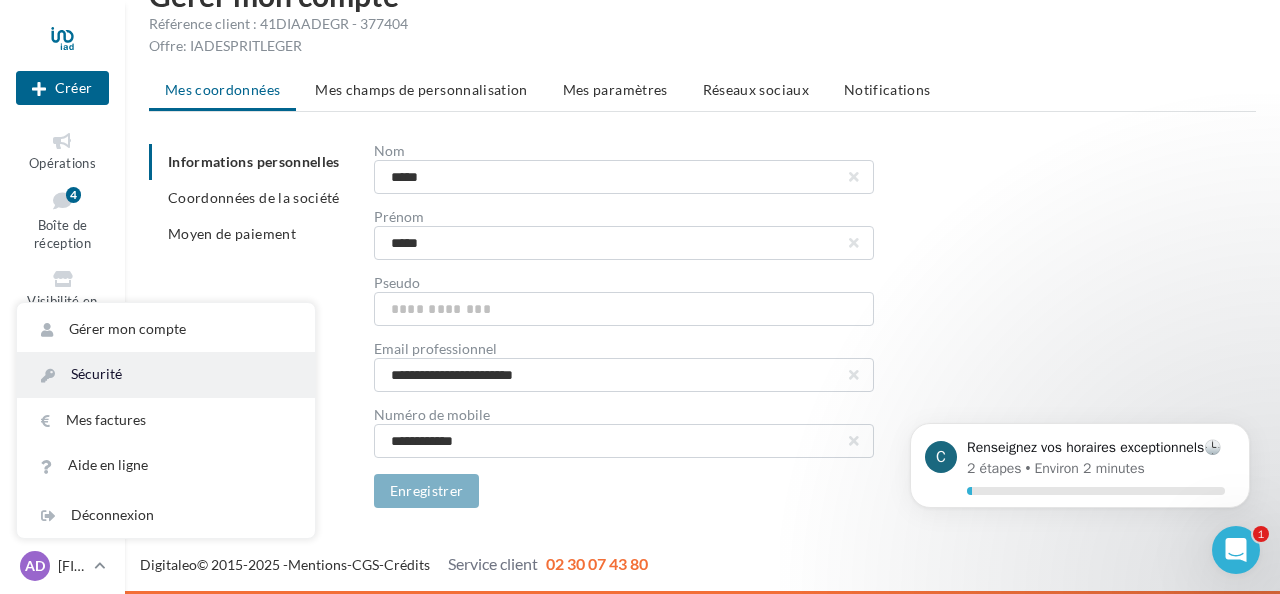click on "Sécurité" at bounding box center [166, 374] 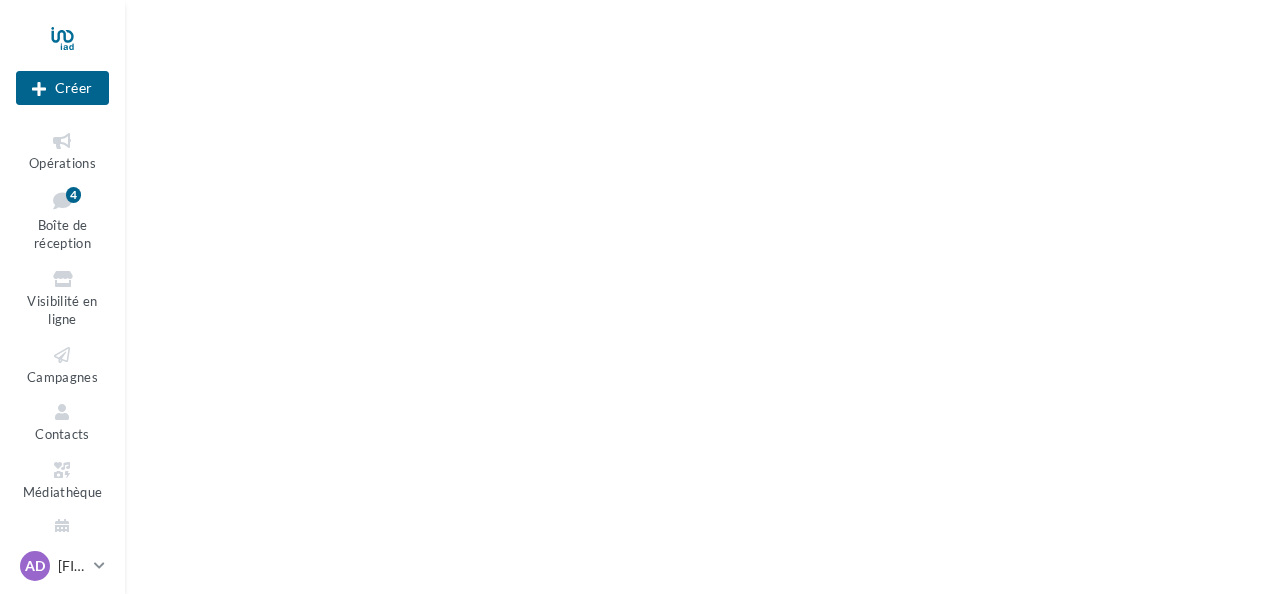scroll, scrollTop: 0, scrollLeft: 0, axis: both 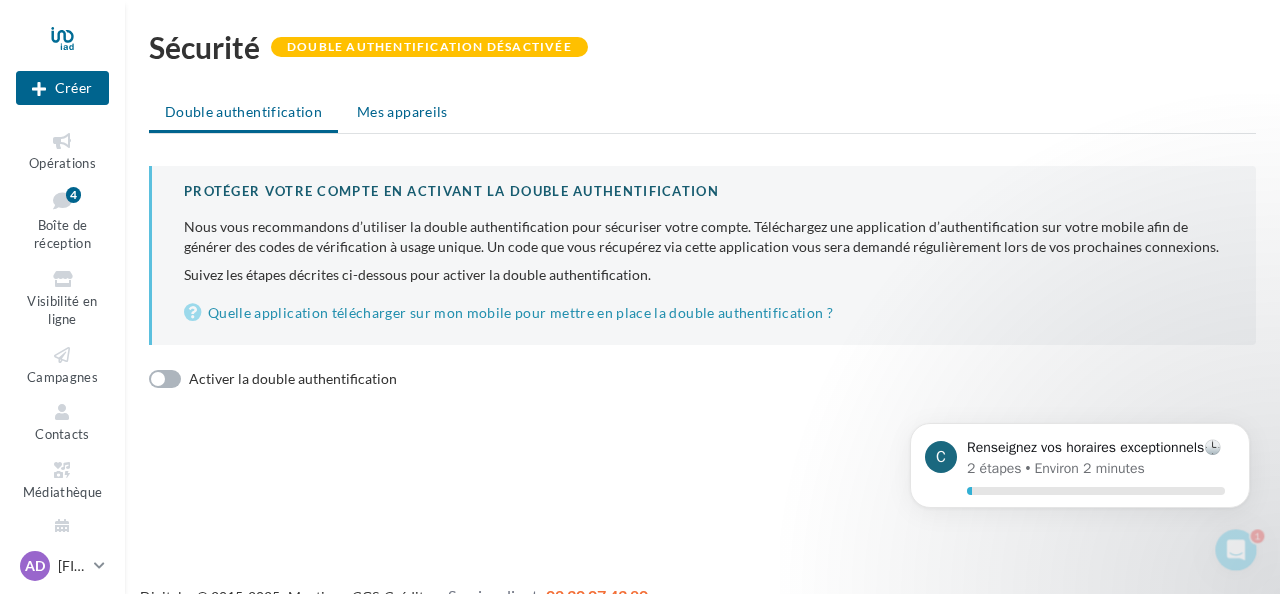 click on "Mes appareils" at bounding box center (402, 111) 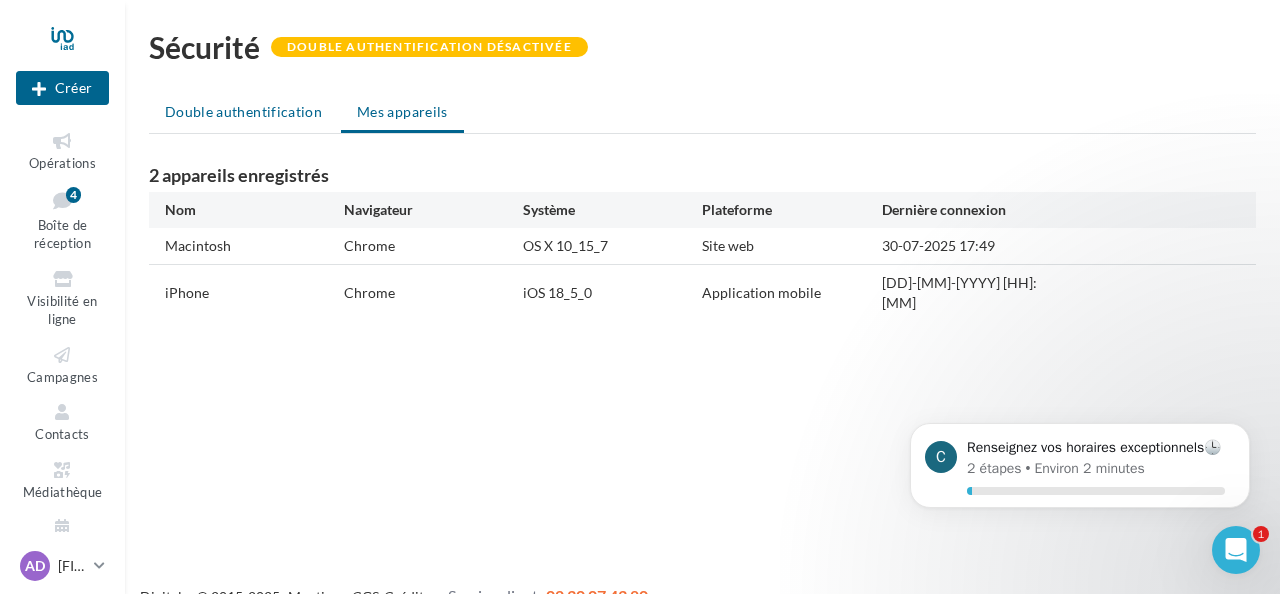 click on "Double authentification" at bounding box center [243, 111] 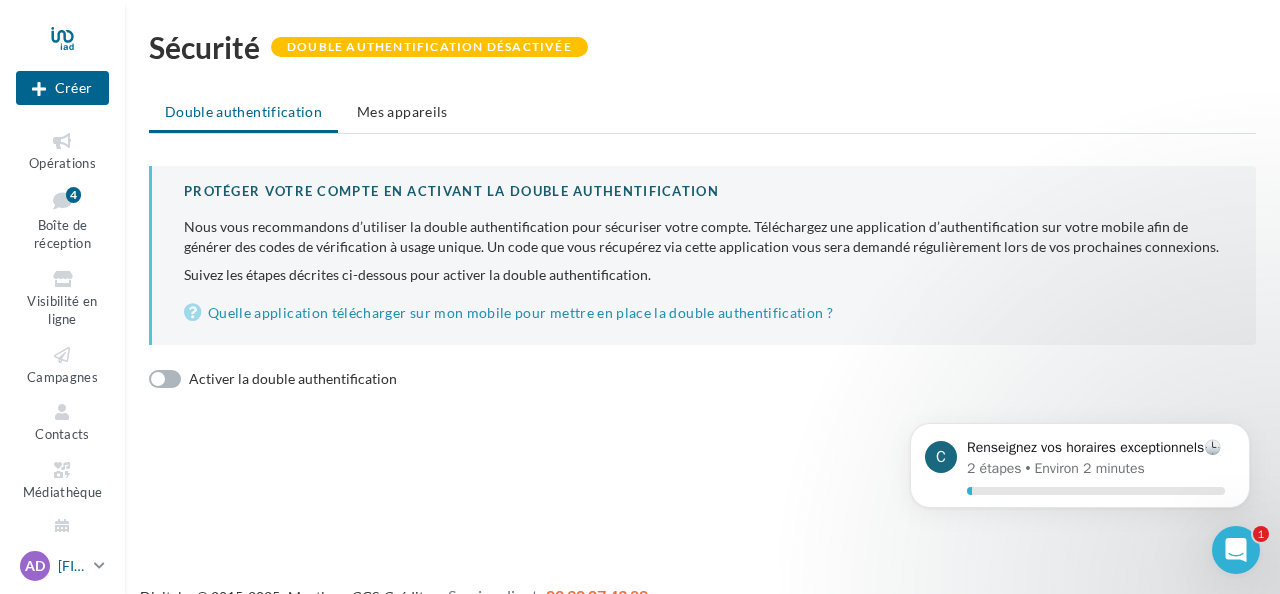 click on "[FIRST] [LAST]" at bounding box center [72, 566] 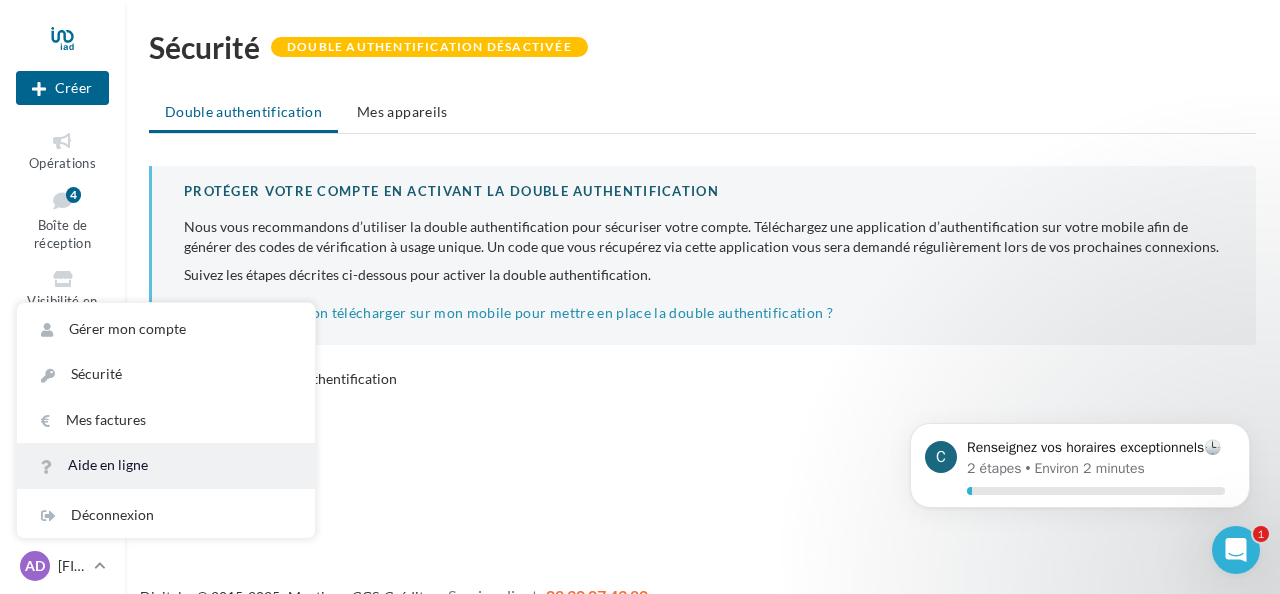 click on "Aide en ligne" at bounding box center (166, 465) 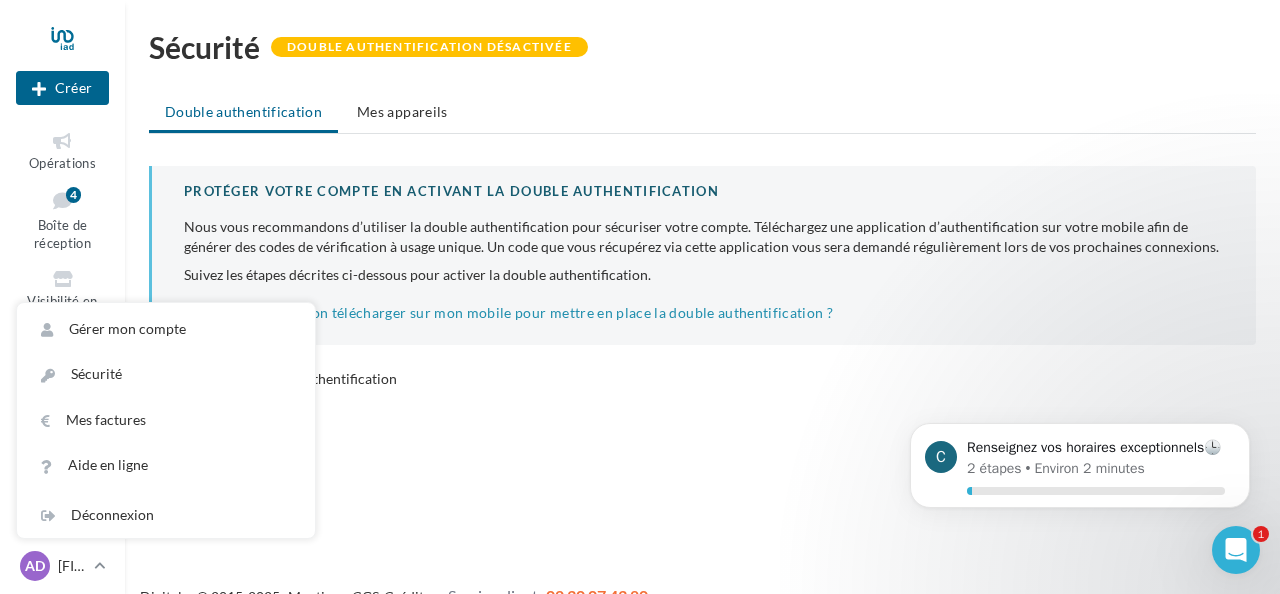 click on "Sécurité
Double authentification désactivée
Double authentification
Mes appareils
Protéger votre compte en activant la double authentification
Nous vous recommandons d’utiliser la double authentification pour sécuriser votre compte.  Téléchargez une application d’authentification sur votre mobile afin de générer des codes de  vérification à usage unique. Un code que vous récupérez via cette application vous sera demandé régulièrement lors de vos prochaines connexions.
Suivez les étapes décrites ci-dessous pour activer la double authentification.
Quelle application télécharger sur mon mobile pour mettre en place la double authentification ?
Activer la double authentification" at bounding box center [702, 218] 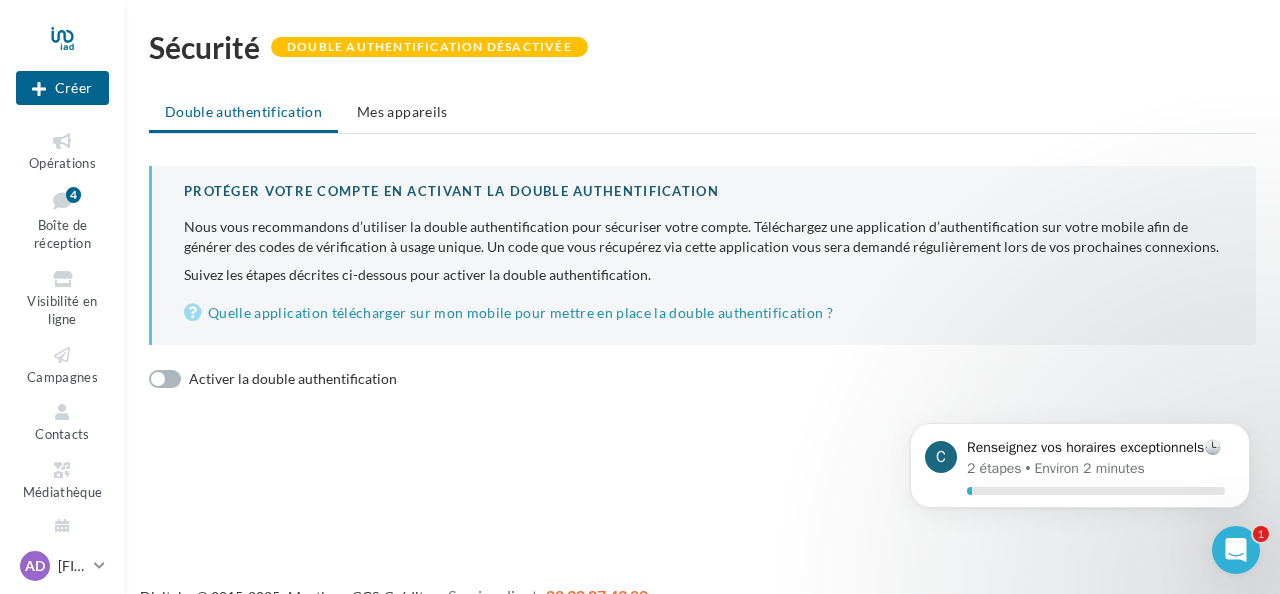 click on "Activer la double authentification" at bounding box center (702, 379) 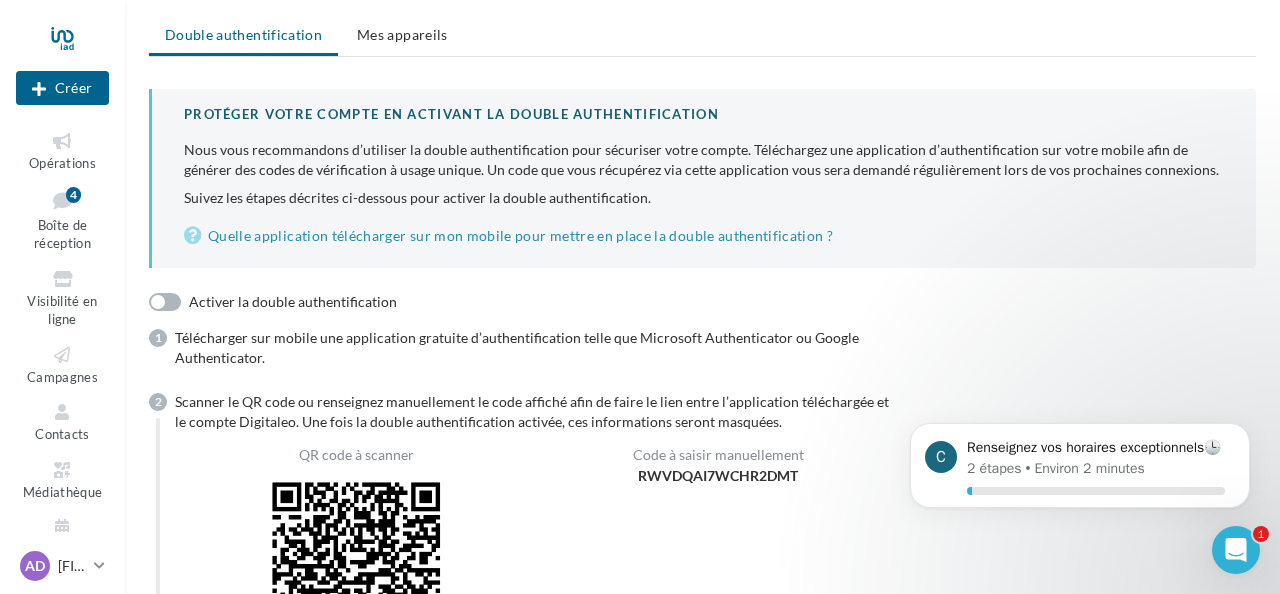 scroll, scrollTop: 0, scrollLeft: 0, axis: both 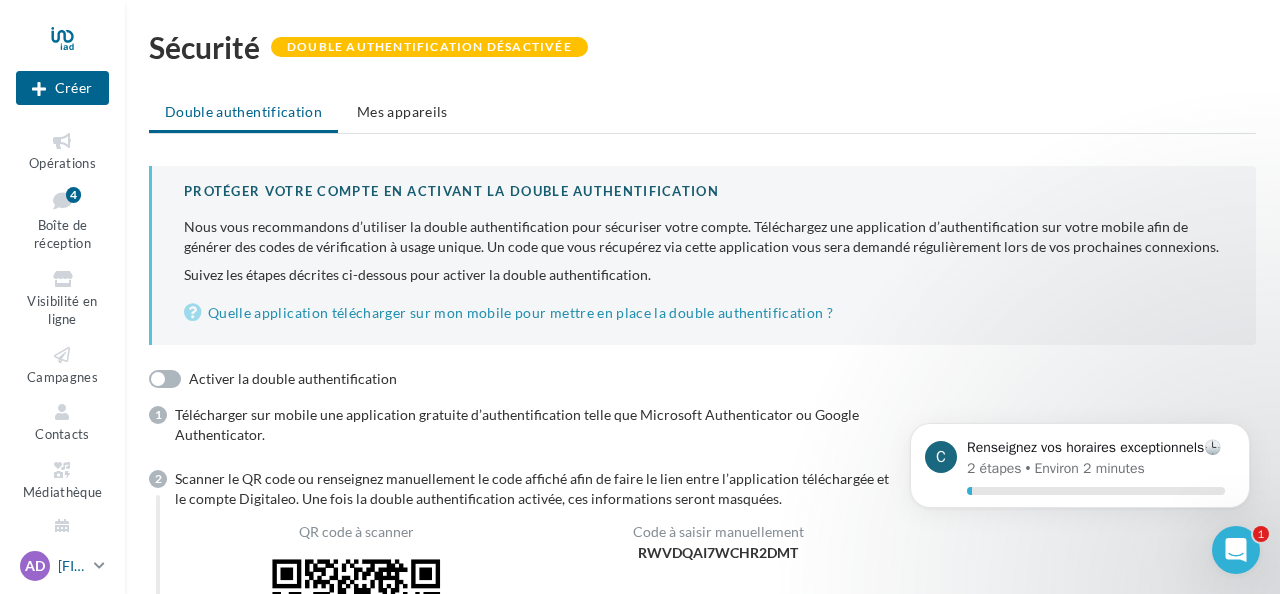 click on "[INITIALS] [FIRST] [LAST] [EMAIL]" at bounding box center [53, 566] 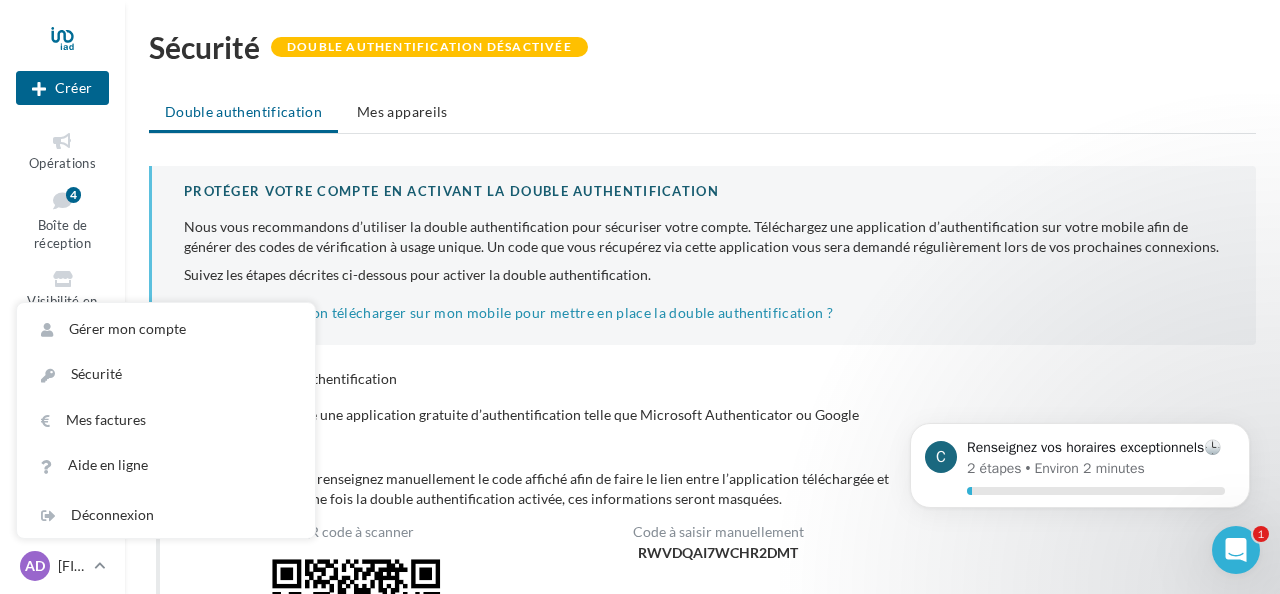 click on "Double authentification
Mes appareils" at bounding box center (702, 114) 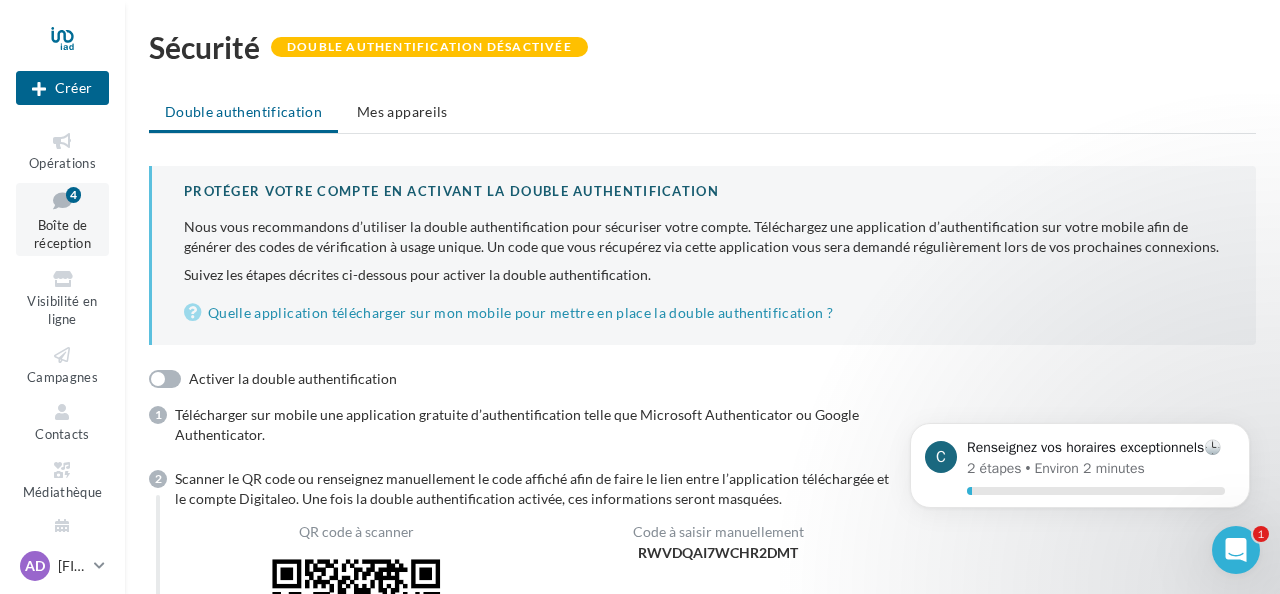 click on "Boîte de réception
4" at bounding box center [62, 219] 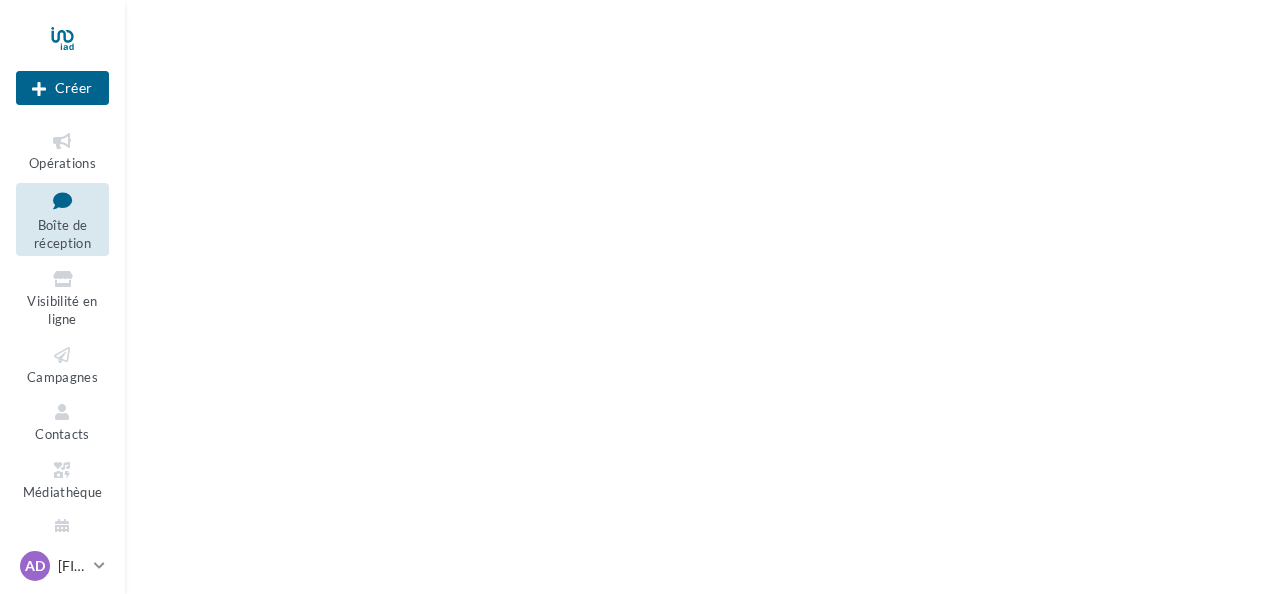 scroll, scrollTop: 0, scrollLeft: 0, axis: both 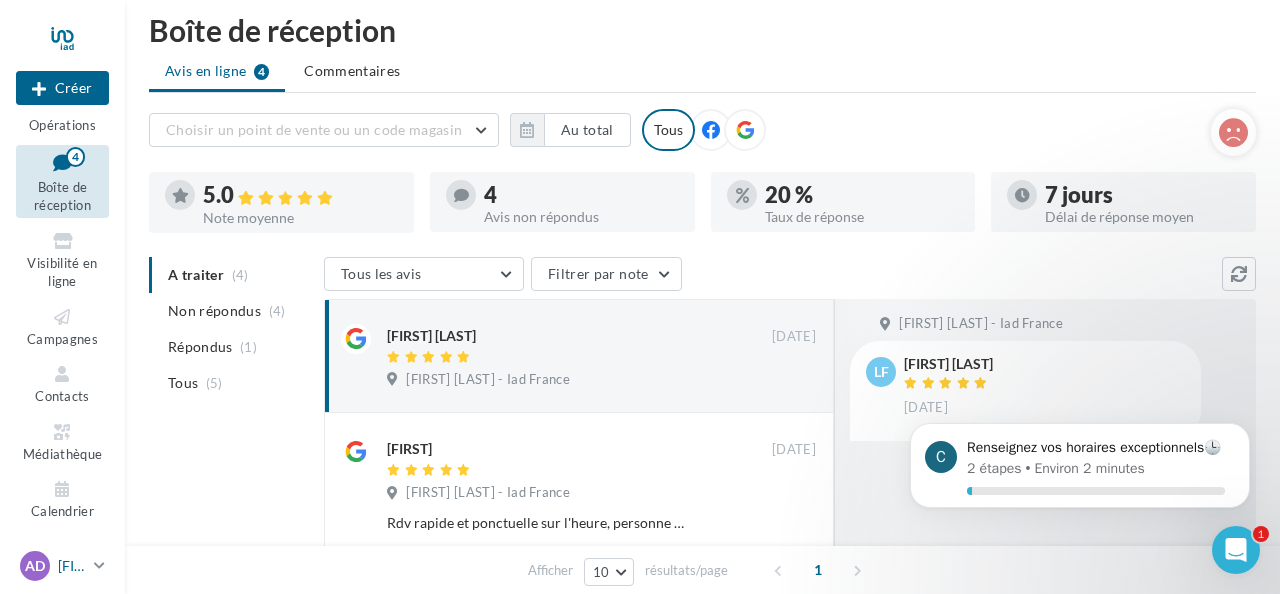 click on "[FIRST] [LAST]" at bounding box center (72, 566) 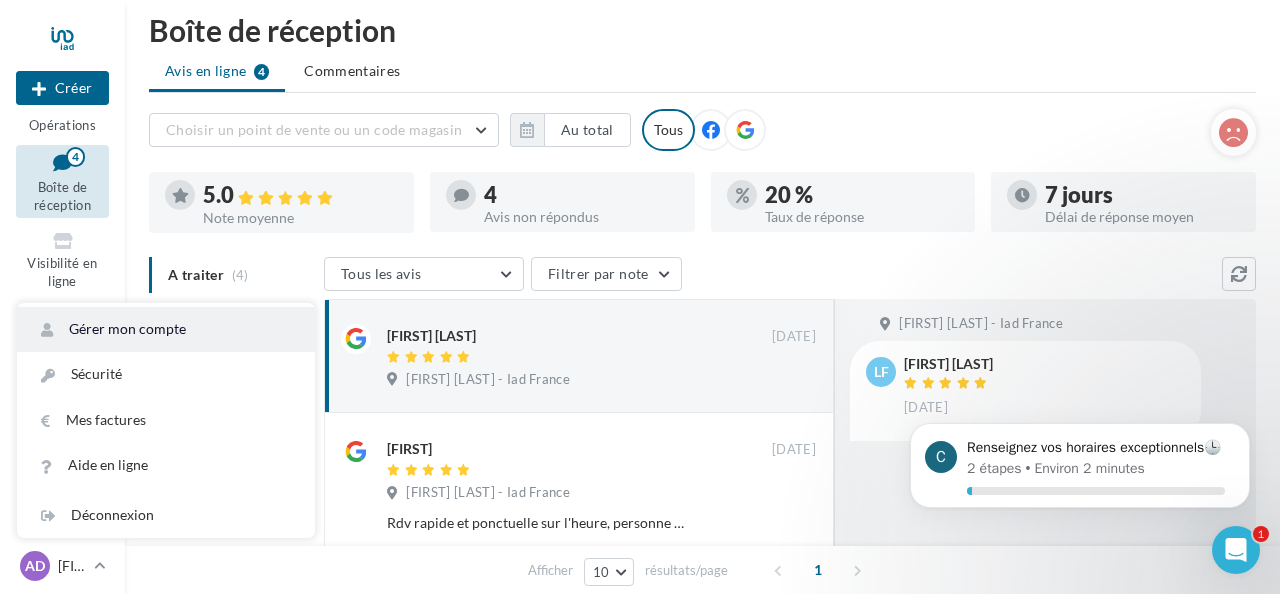 click on "Gérer mon compte" at bounding box center (166, 329) 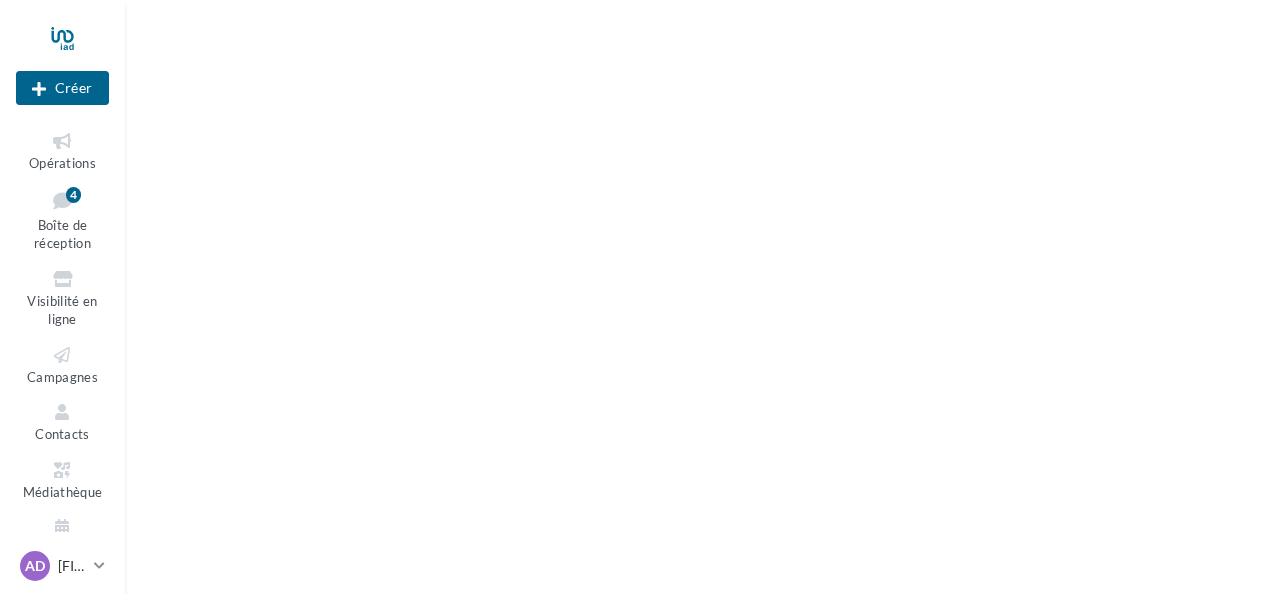 scroll, scrollTop: 0, scrollLeft: 0, axis: both 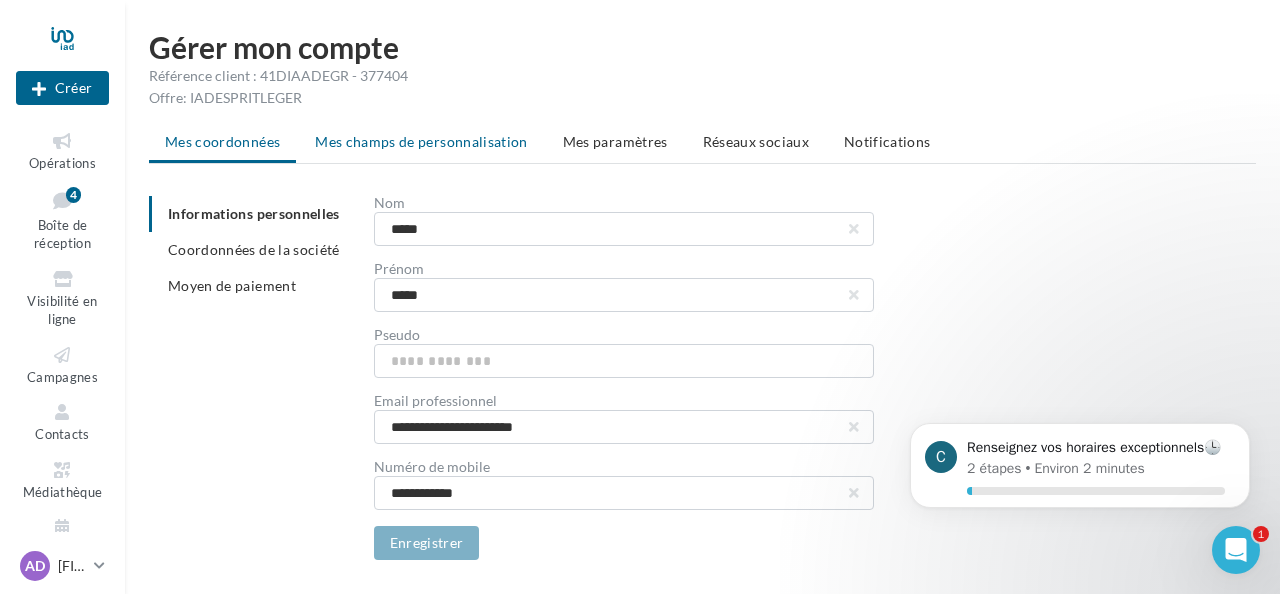 click on "Mes champs de personnalisation" at bounding box center (421, 141) 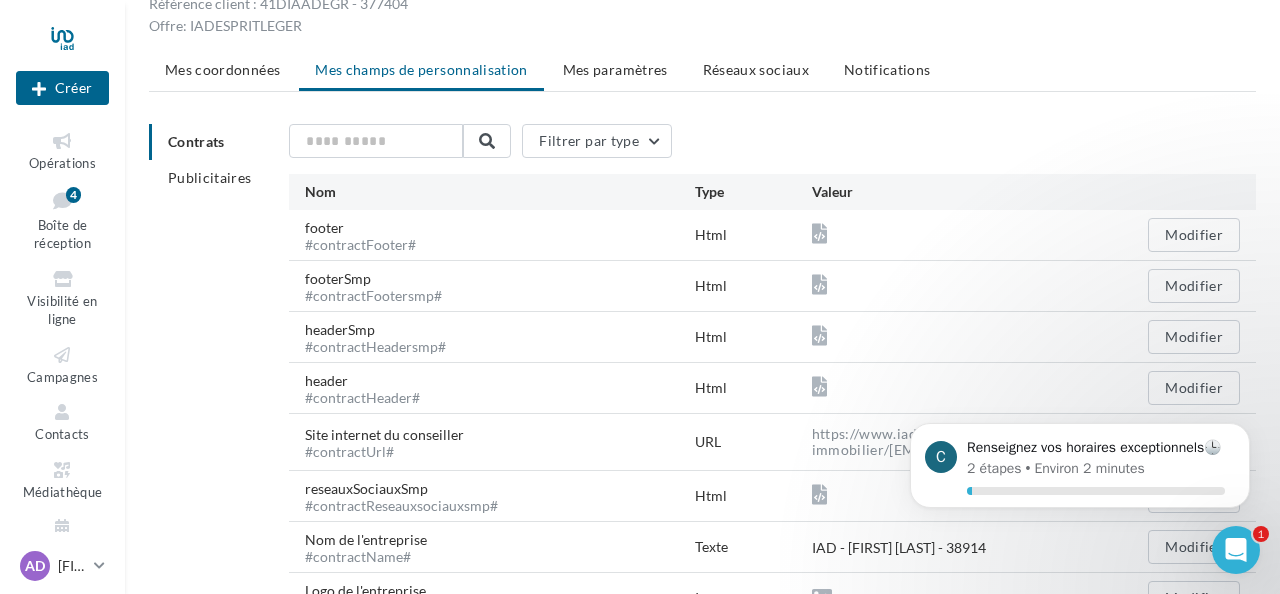 scroll, scrollTop: 56, scrollLeft: 0, axis: vertical 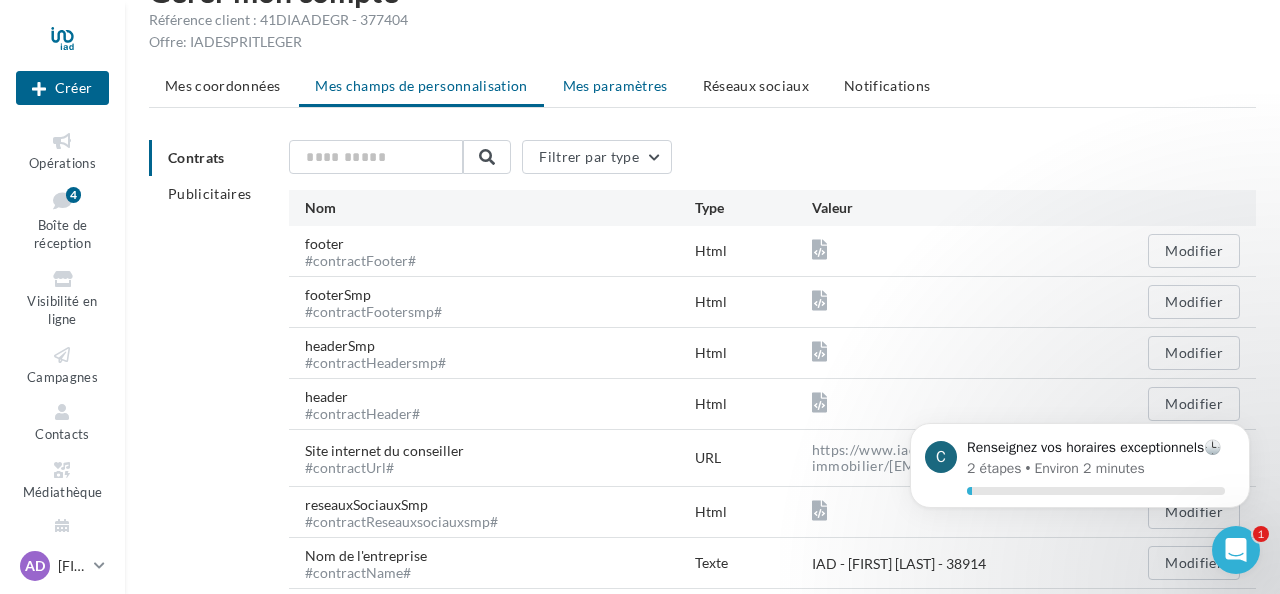 click on "Mes paramètres" at bounding box center (615, 85) 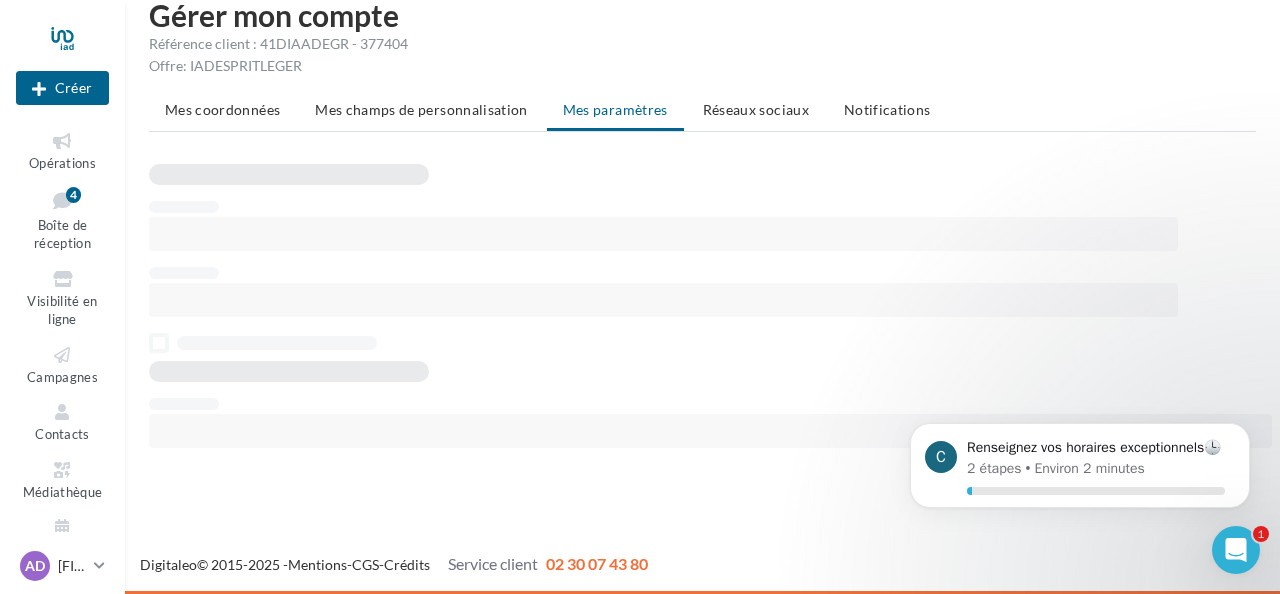 scroll, scrollTop: 32, scrollLeft: 0, axis: vertical 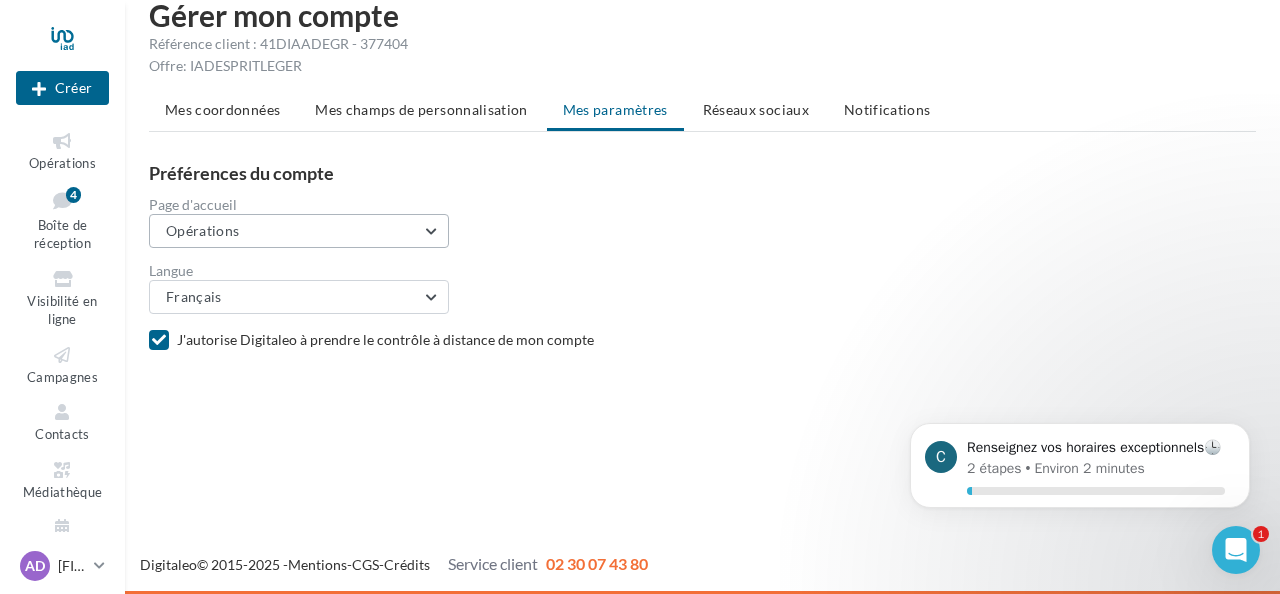 click on "Opérations" at bounding box center [299, 231] 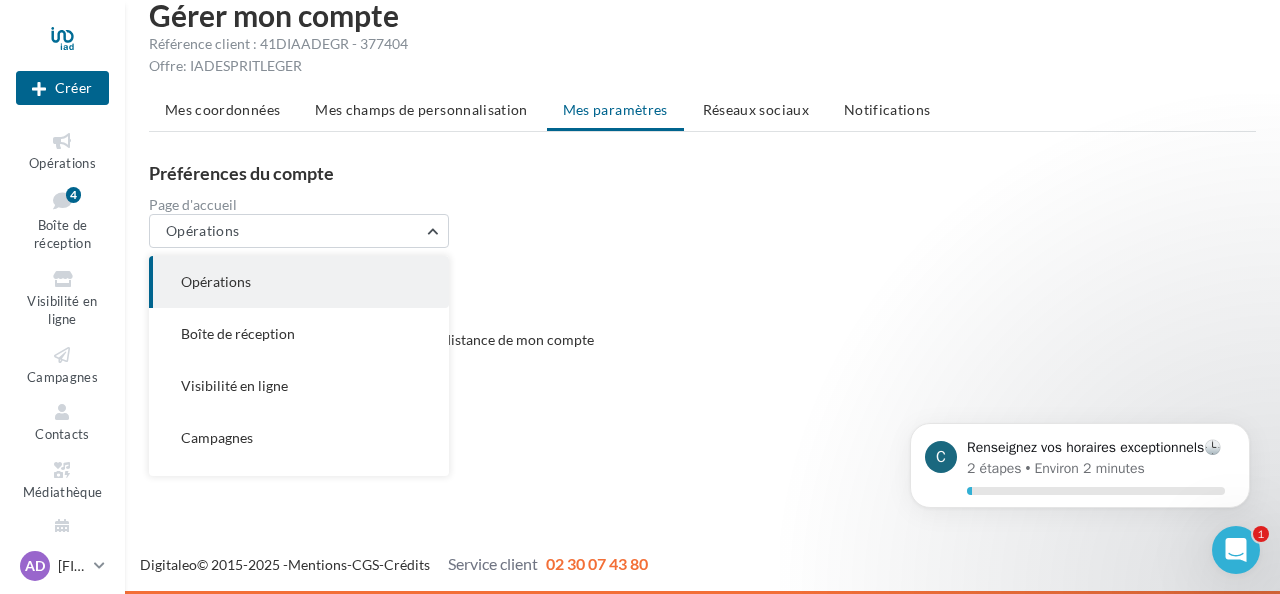 click on "Page d'accueil
Opérations         Opérations     Boîte de réception     Visibilité en ligne     Campagnes     Contacts     Médiathèque     Calendrier     Configurations réseaux sociaux" at bounding box center [710, 223] 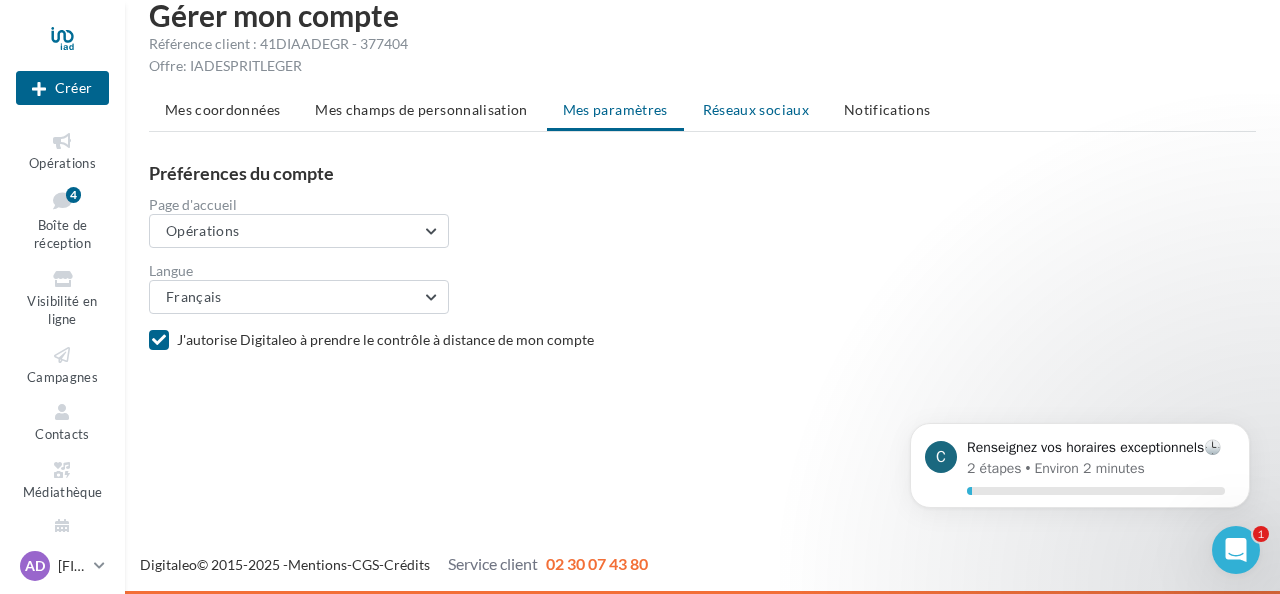 click on "Réseaux sociaux" at bounding box center [756, 109] 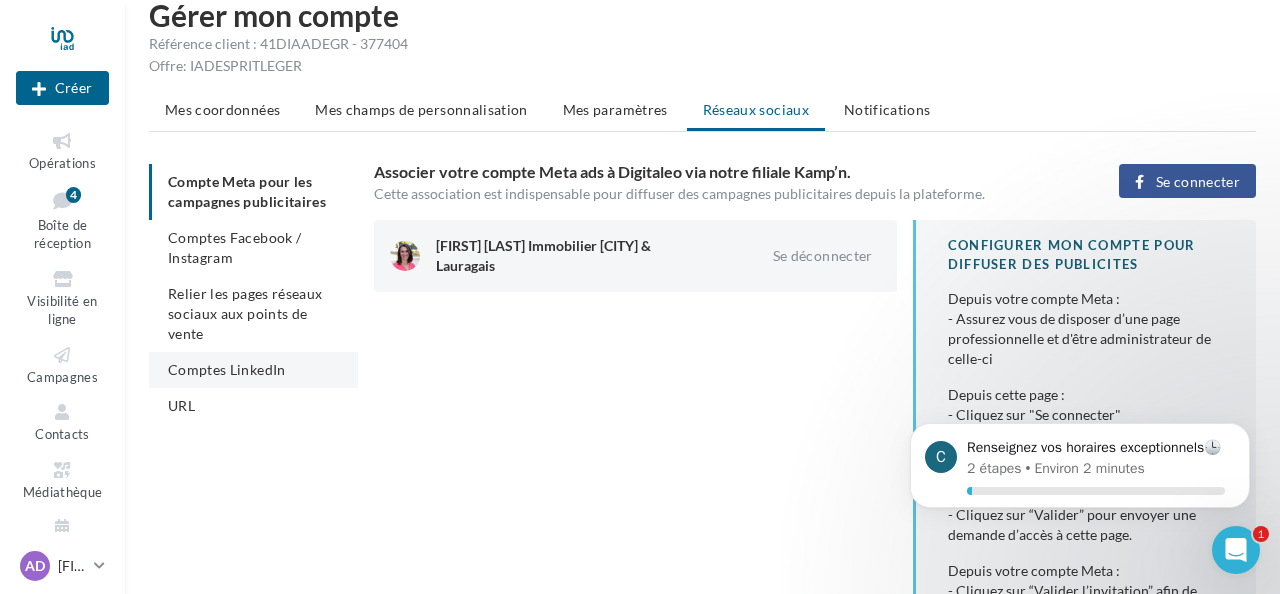 click on "Comptes LinkedIn" at bounding box center [227, 369] 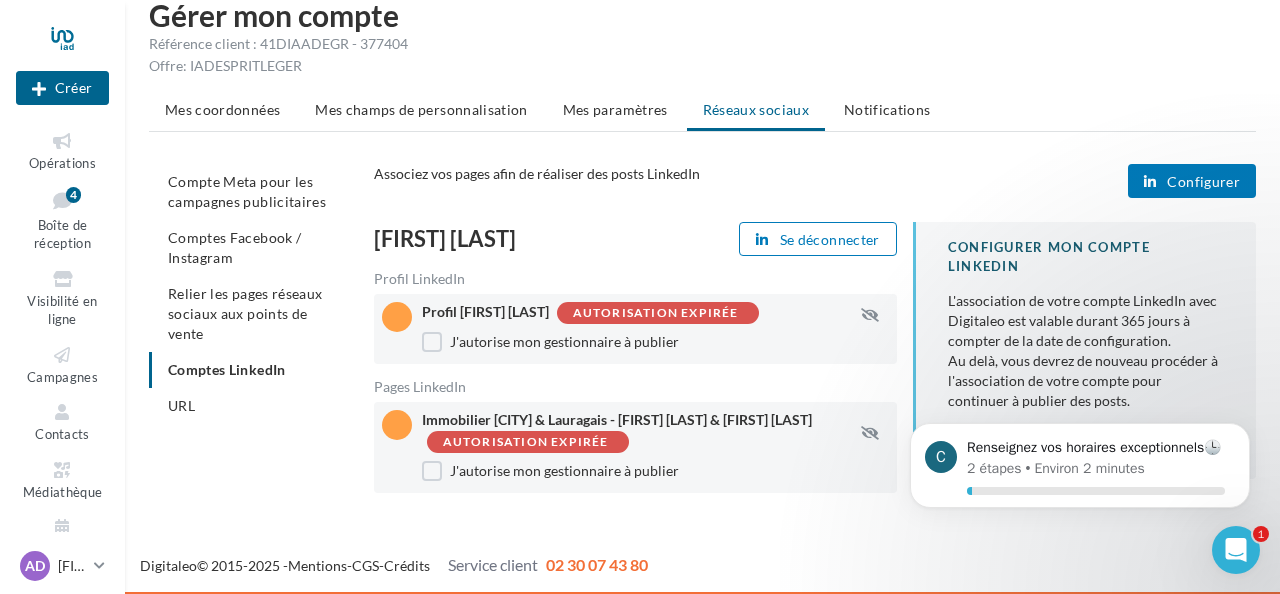 scroll, scrollTop: 33, scrollLeft: 0, axis: vertical 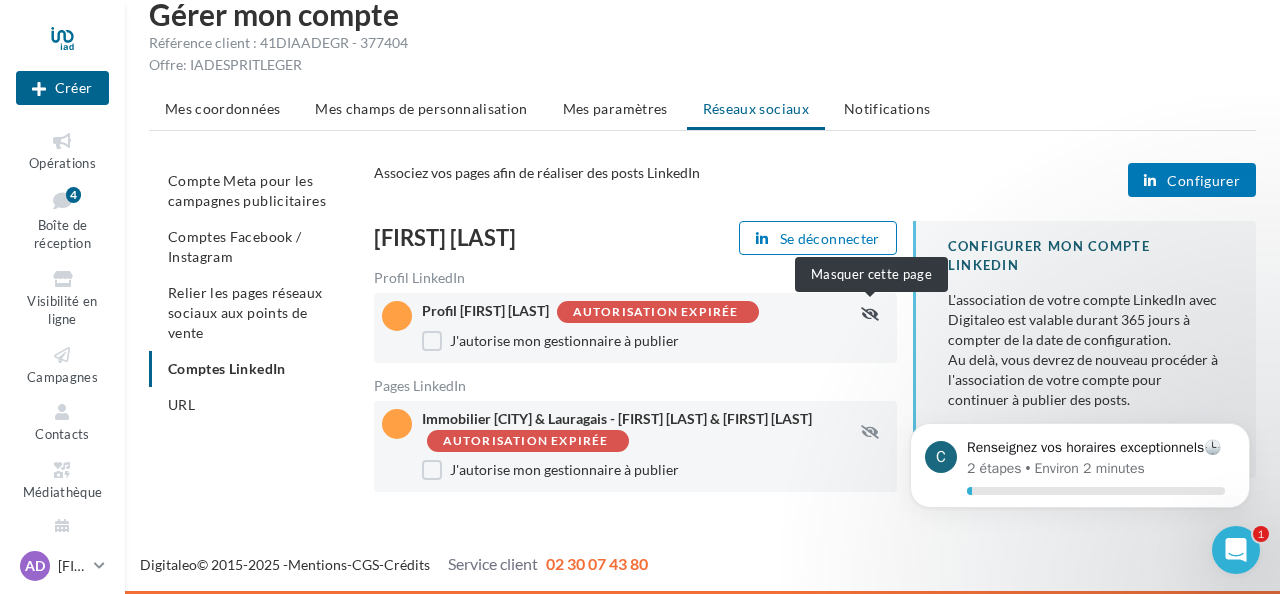 click at bounding box center [870, 314] 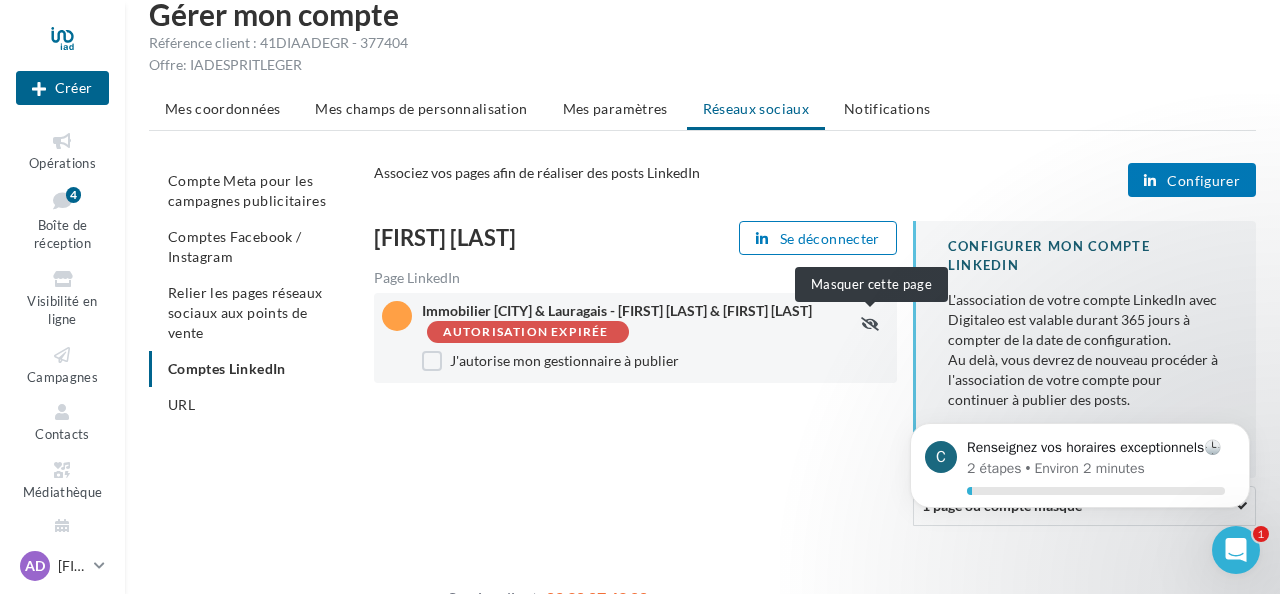 click at bounding box center [870, 324] 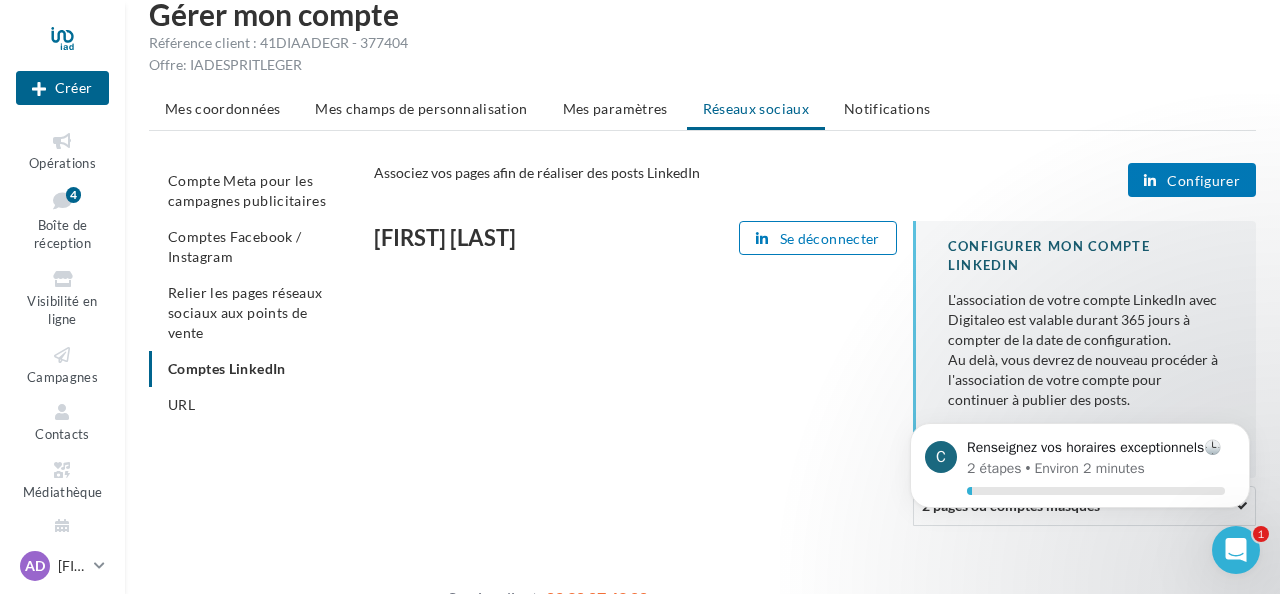 click on "Configurer" at bounding box center [1203, 181] 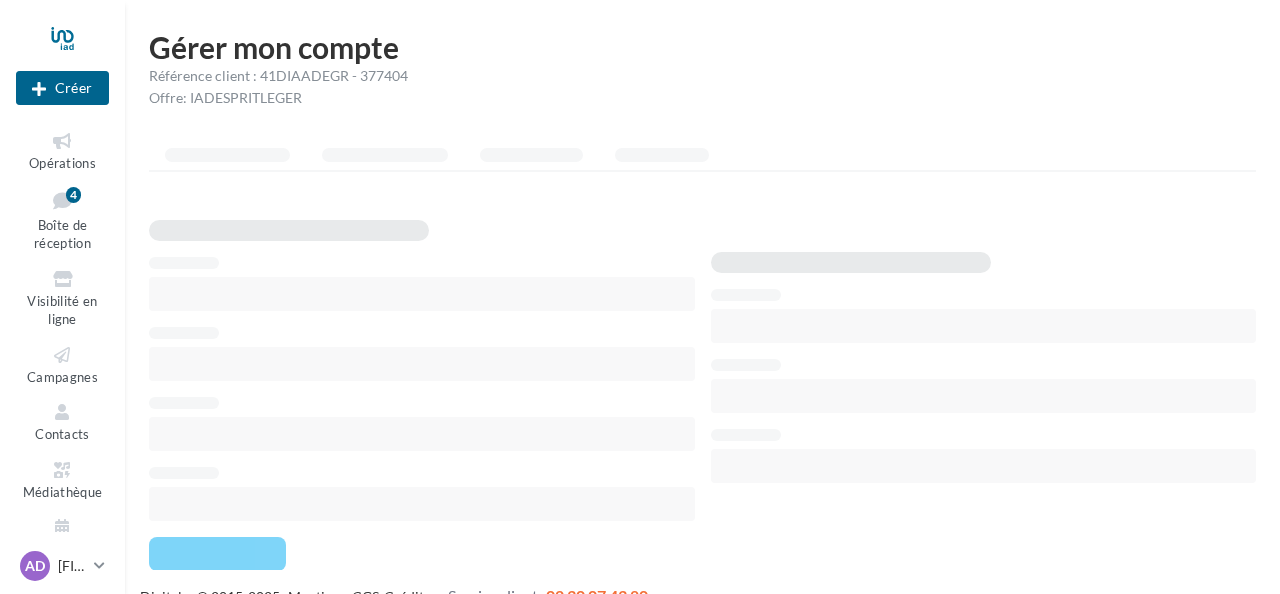 scroll, scrollTop: 0, scrollLeft: 0, axis: both 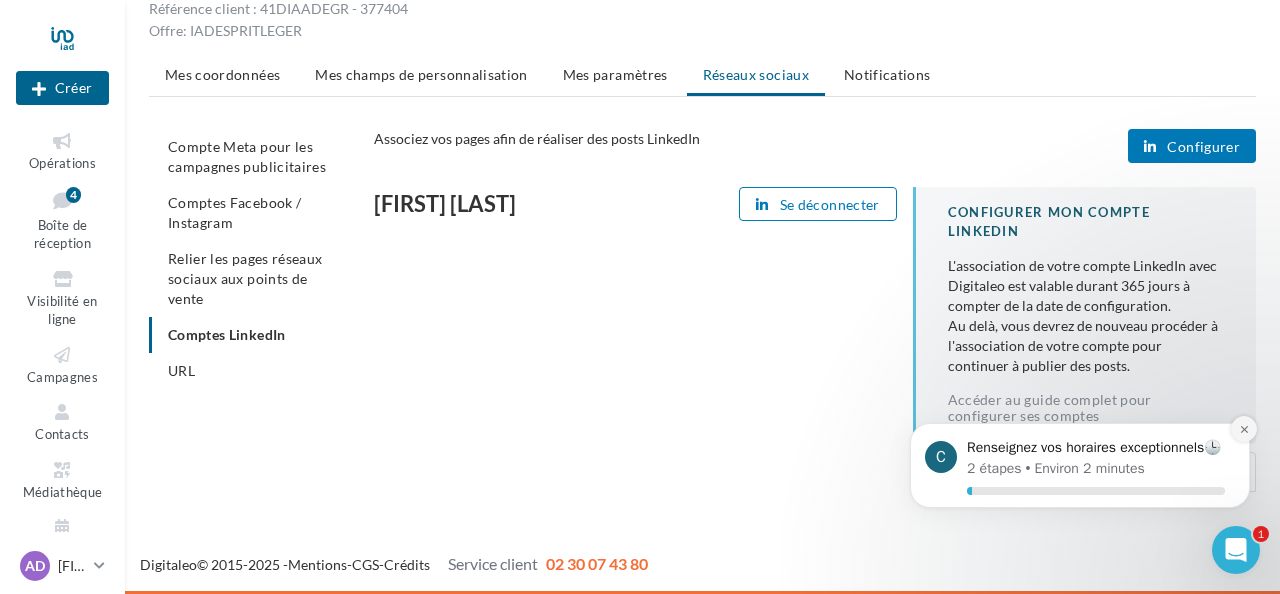click at bounding box center (1244, 429) 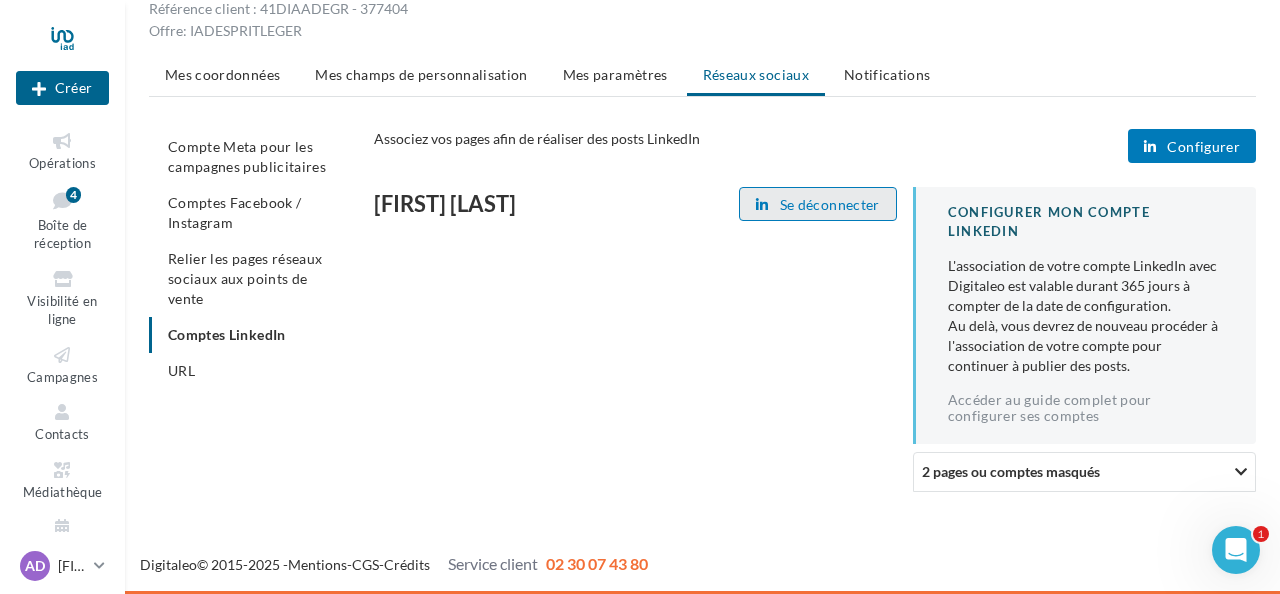 click on "Se déconnecter" at bounding box center [830, 205] 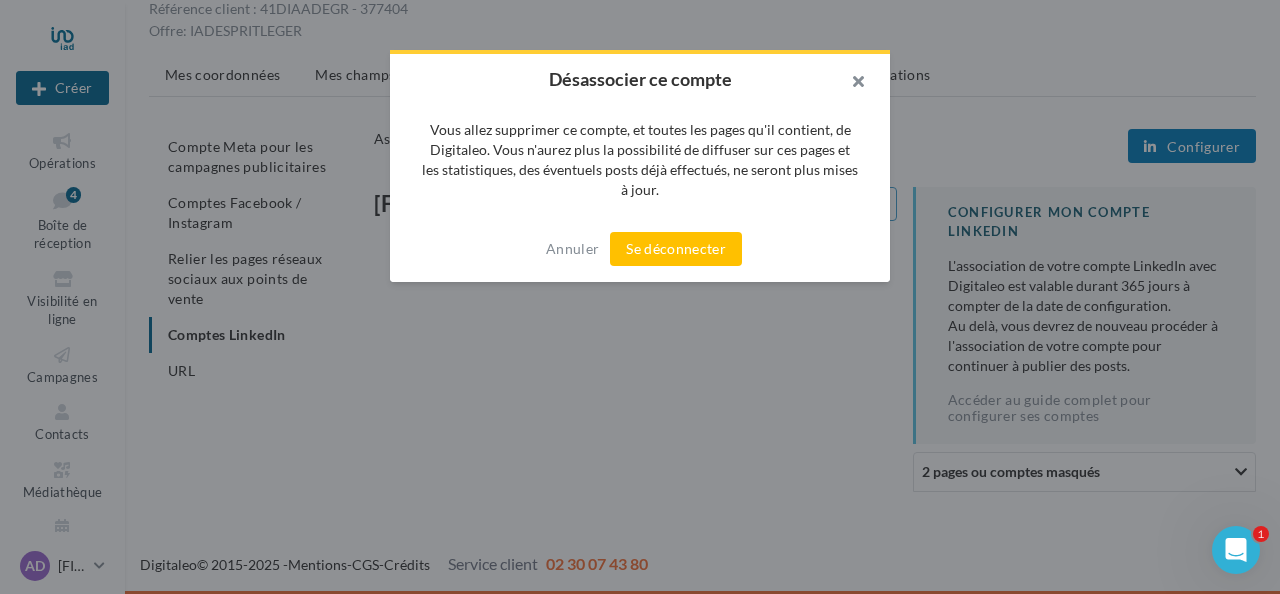 click at bounding box center (850, 84) 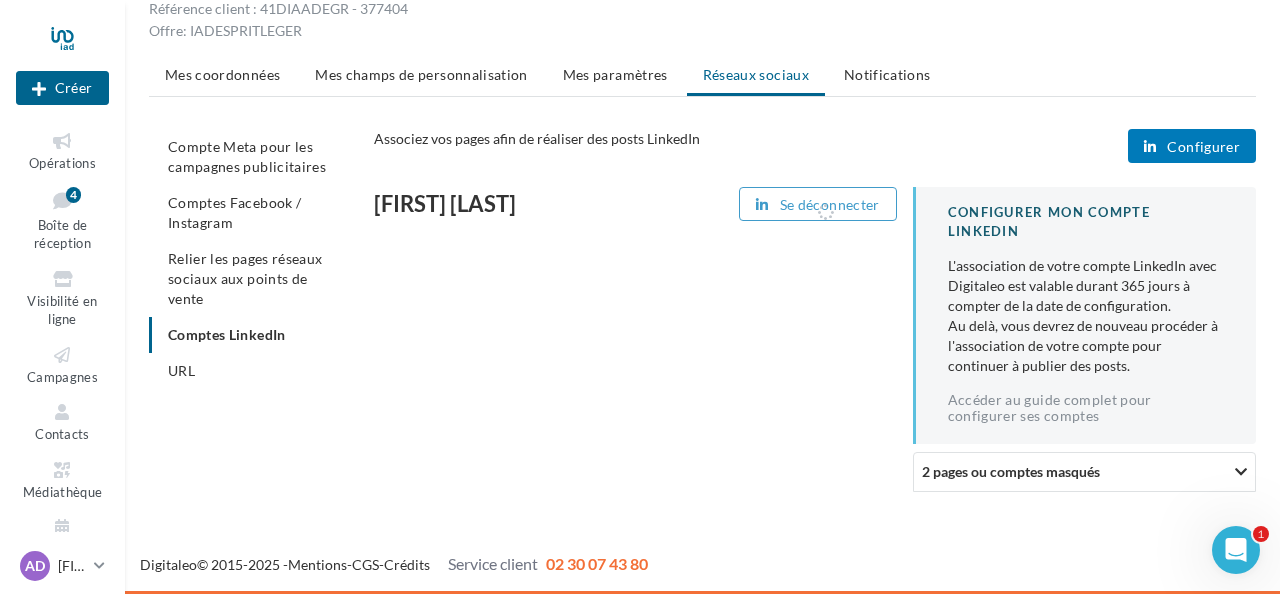 click on "2 pages ou comptes masqués" at bounding box center (1084, 471) 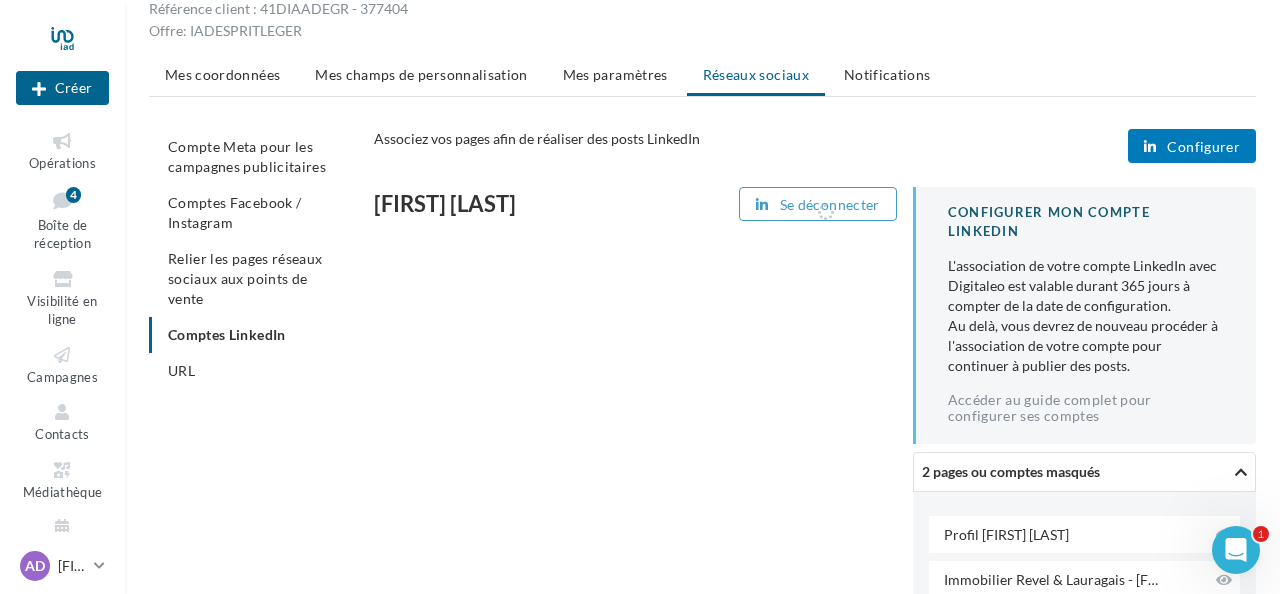 scroll, scrollTop: 197, scrollLeft: 0, axis: vertical 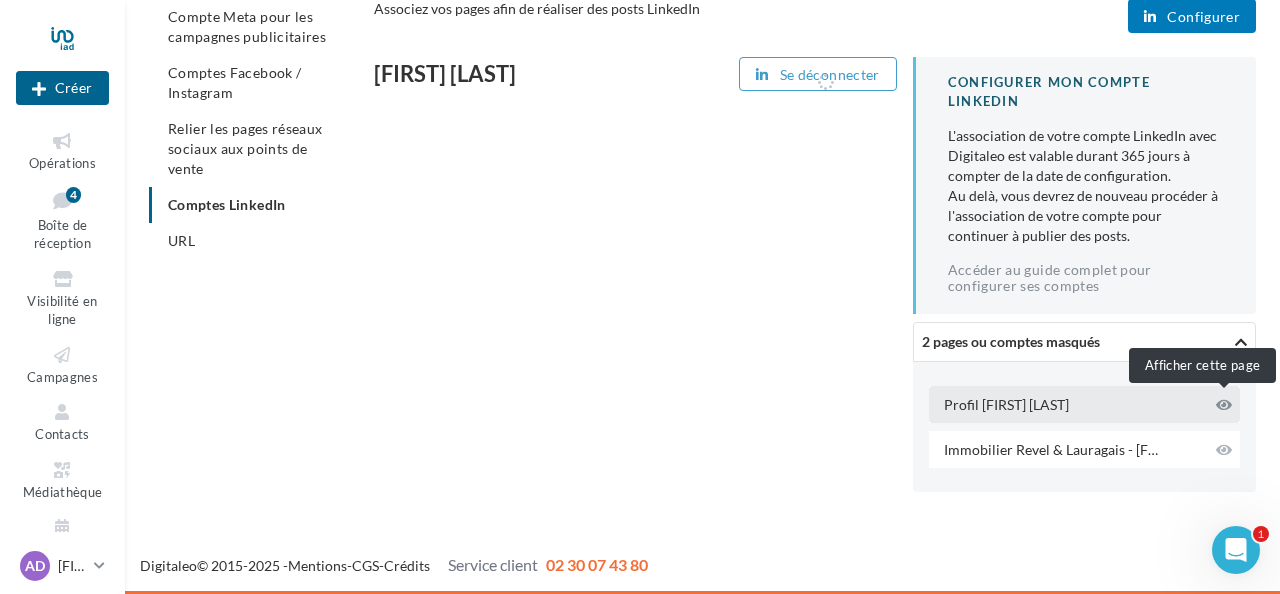 click at bounding box center (1224, 405) 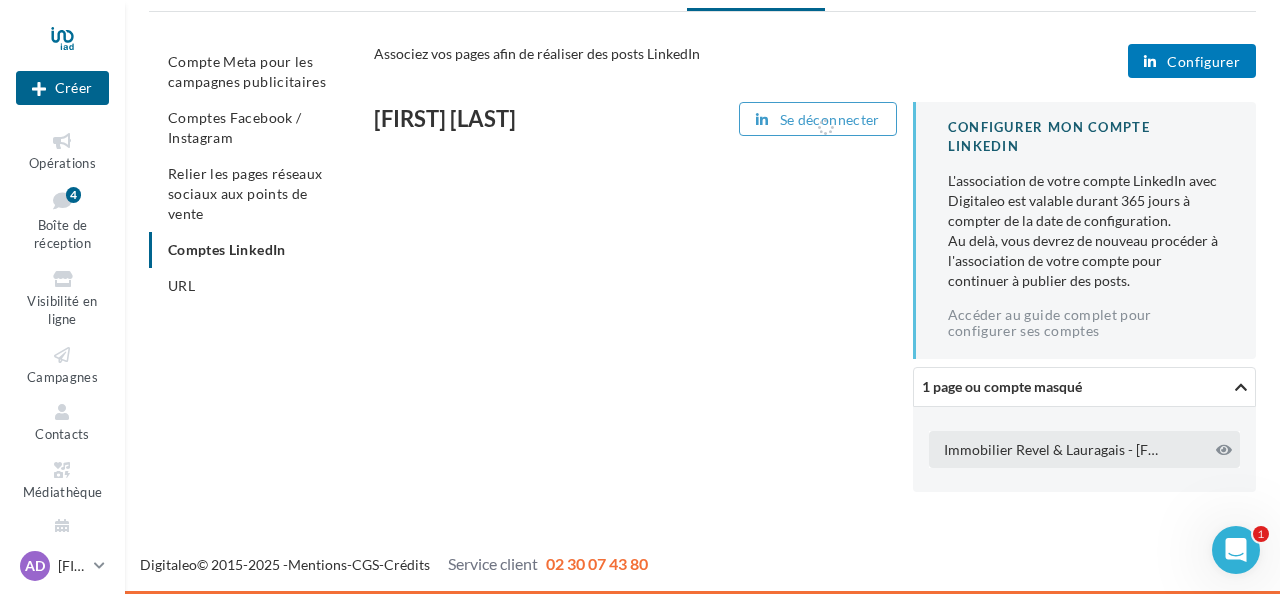 scroll, scrollTop: 152, scrollLeft: 0, axis: vertical 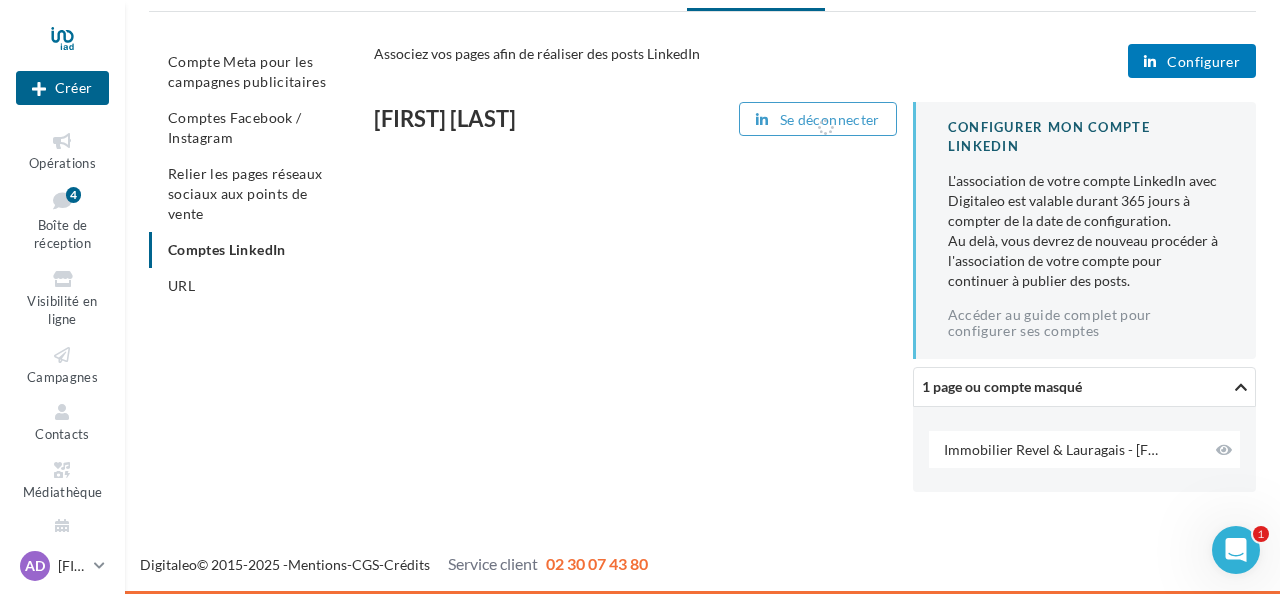 click on "Se déconnecter" at bounding box center (818, 119) 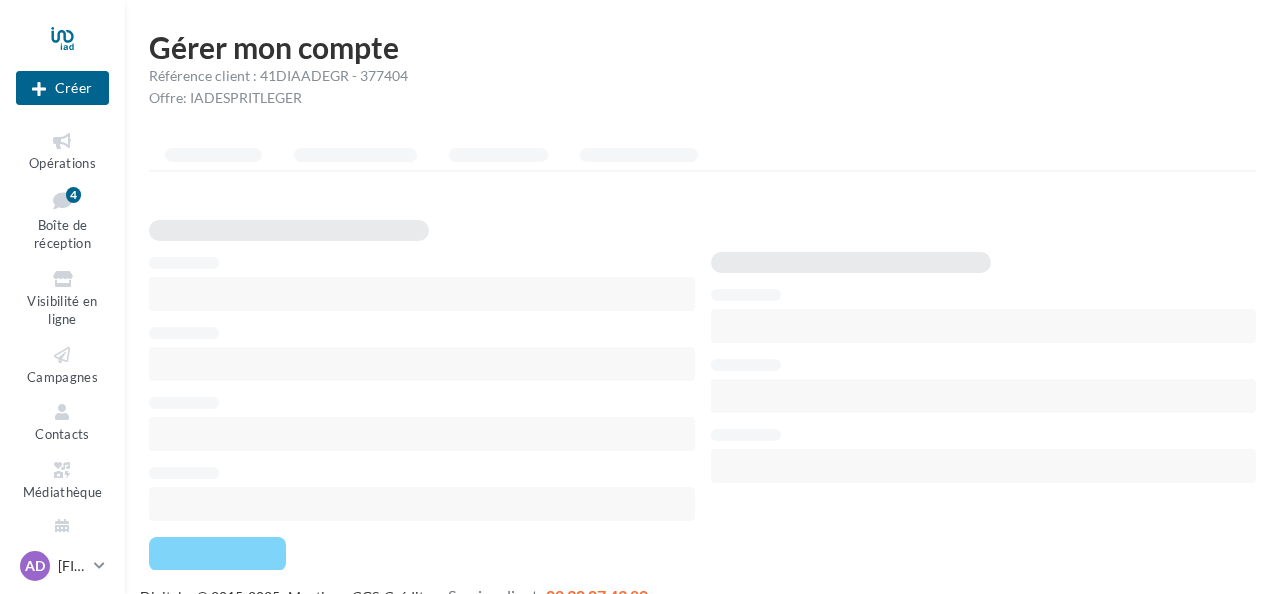 scroll, scrollTop: 32, scrollLeft: 0, axis: vertical 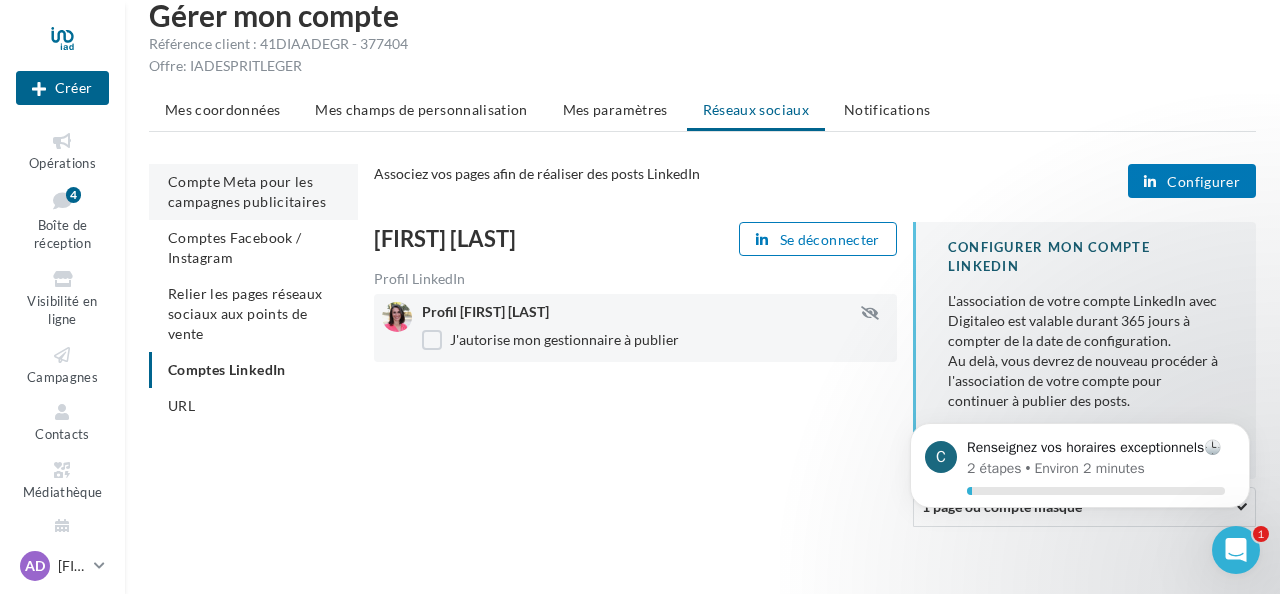 click on "Compte Meta pour les campagnes publicitaires" at bounding box center (253, 192) 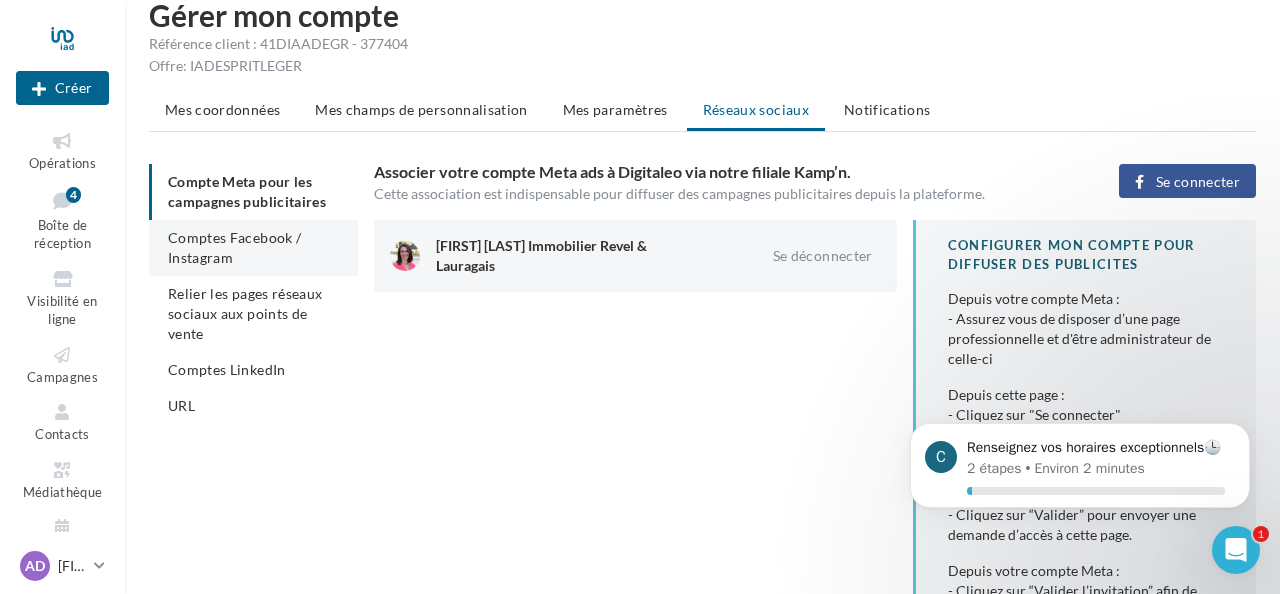click on "Comptes Facebook / Instagram" at bounding box center (253, 248) 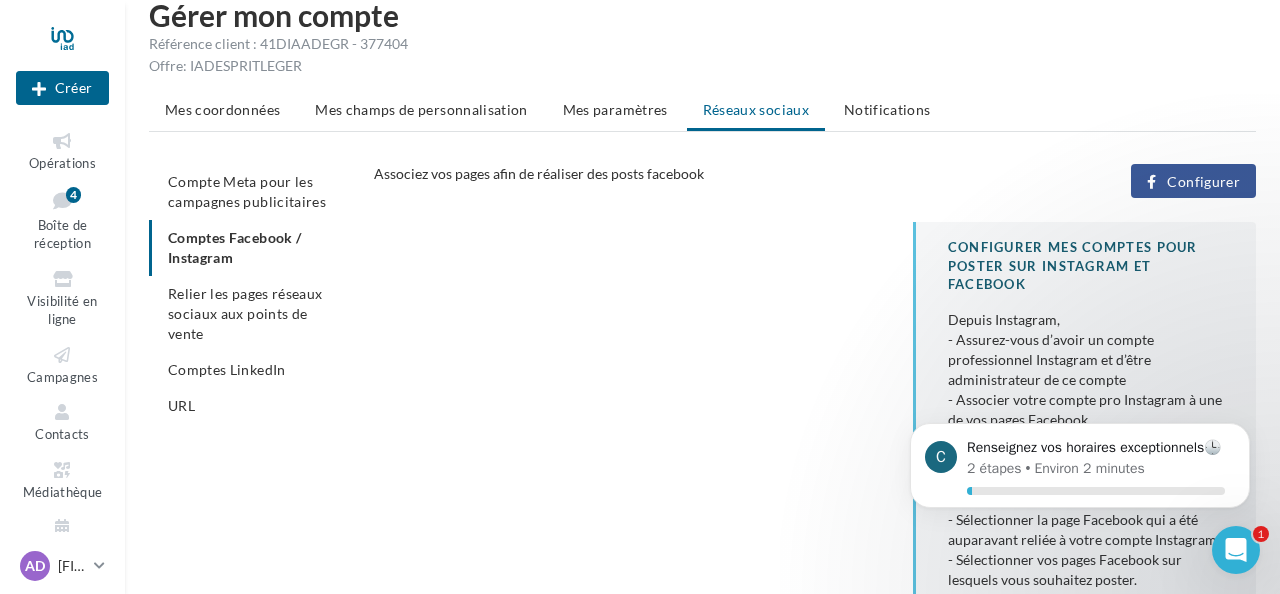 click on "Configurer" at bounding box center [1203, 182] 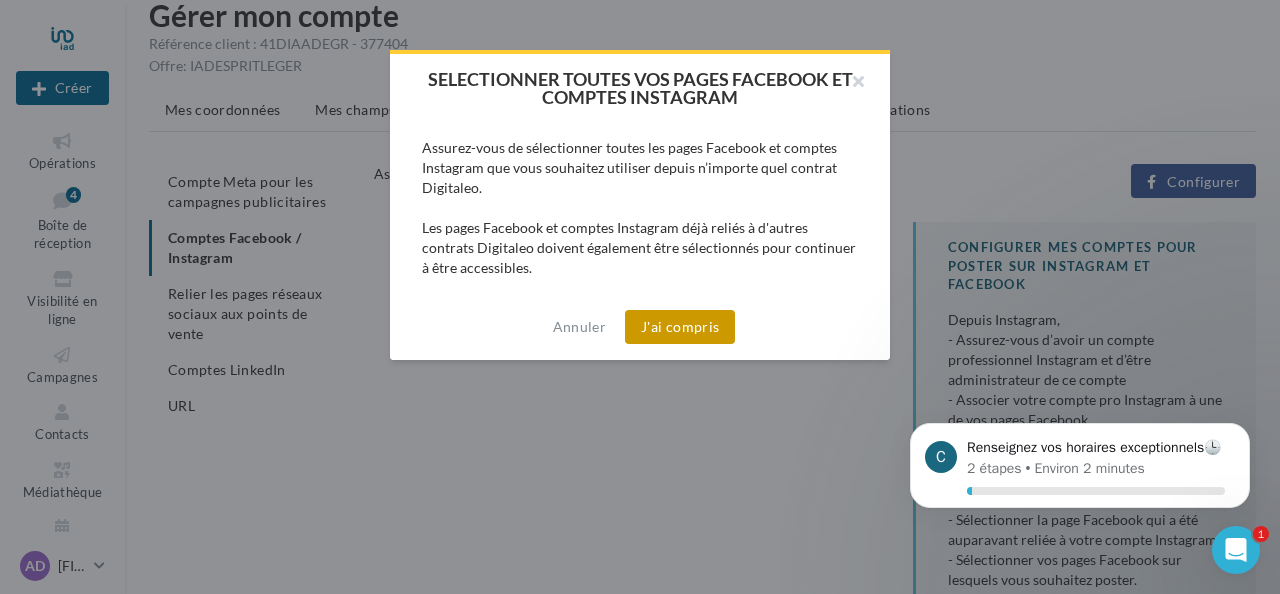 click on "J'ai compris" at bounding box center [680, 327] 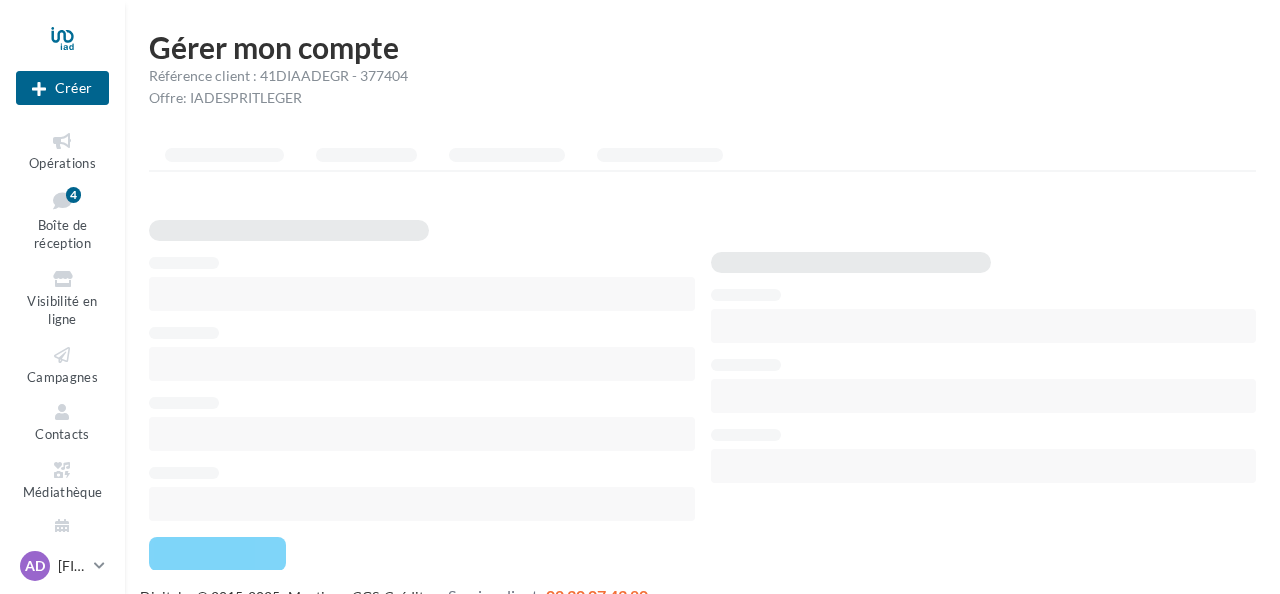 scroll, scrollTop: 0, scrollLeft: 0, axis: both 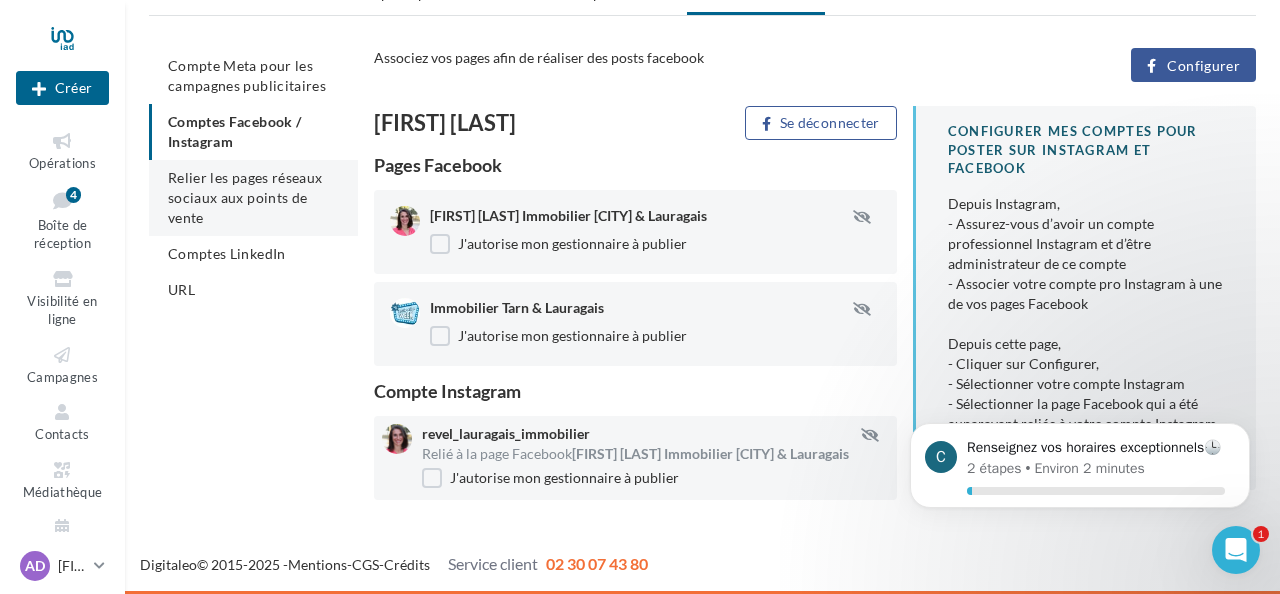 click on "Relier les pages réseaux sociaux aux points de vente" at bounding box center [253, 198] 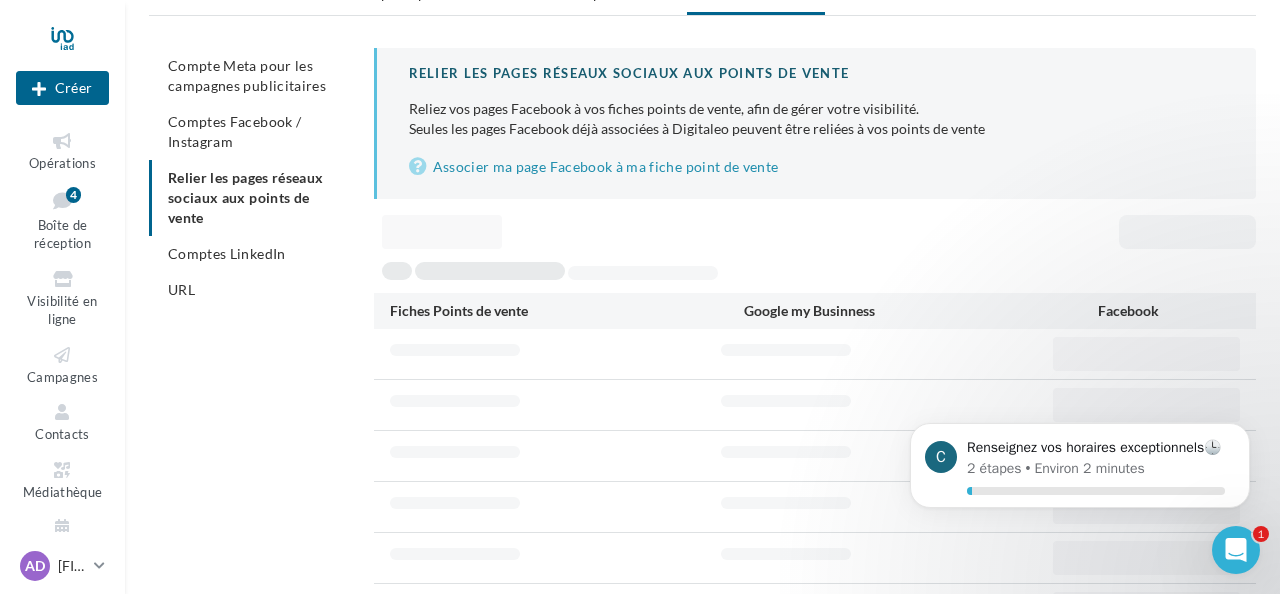 scroll, scrollTop: 32, scrollLeft: 0, axis: vertical 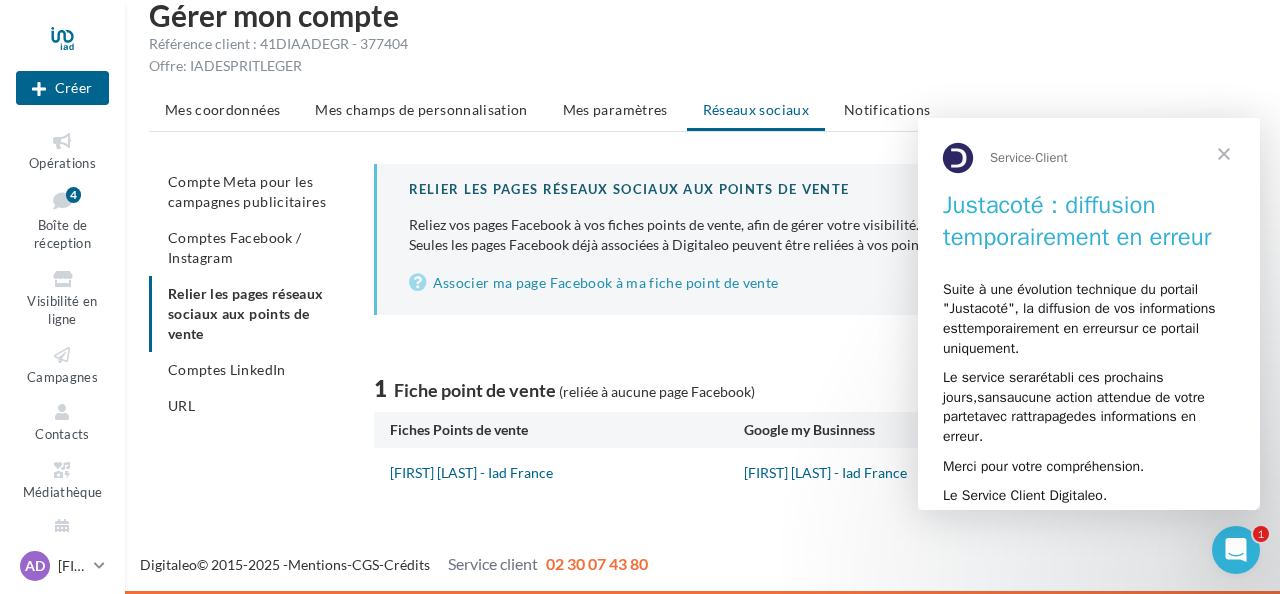 click at bounding box center [1224, 154] 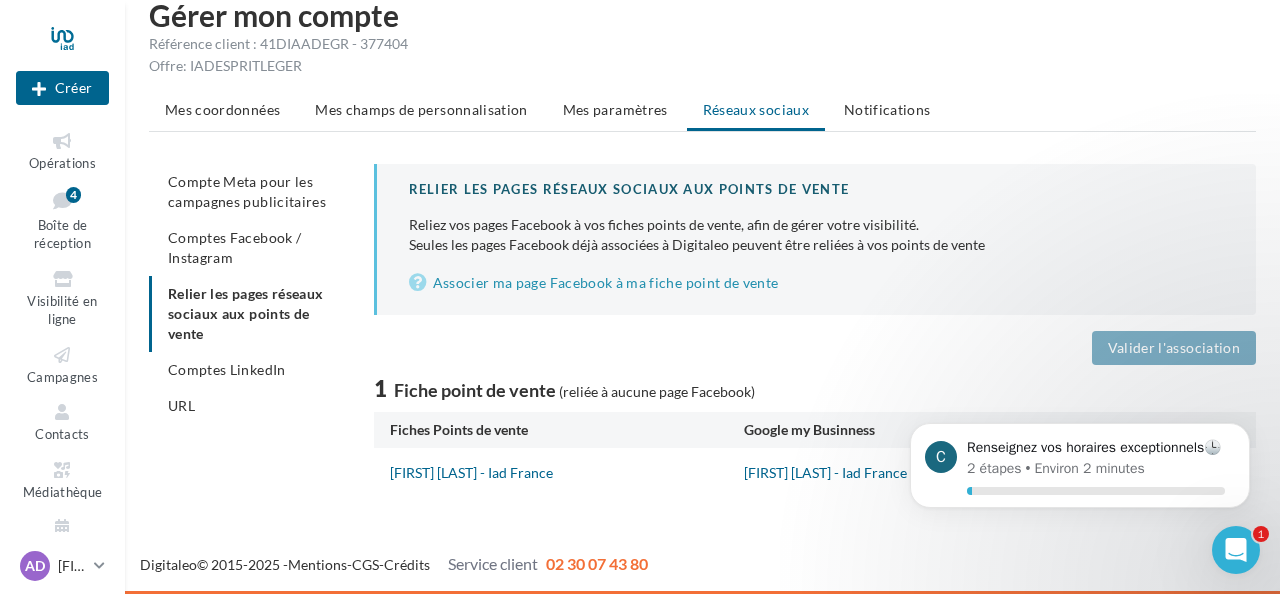 scroll, scrollTop: 0, scrollLeft: 0, axis: both 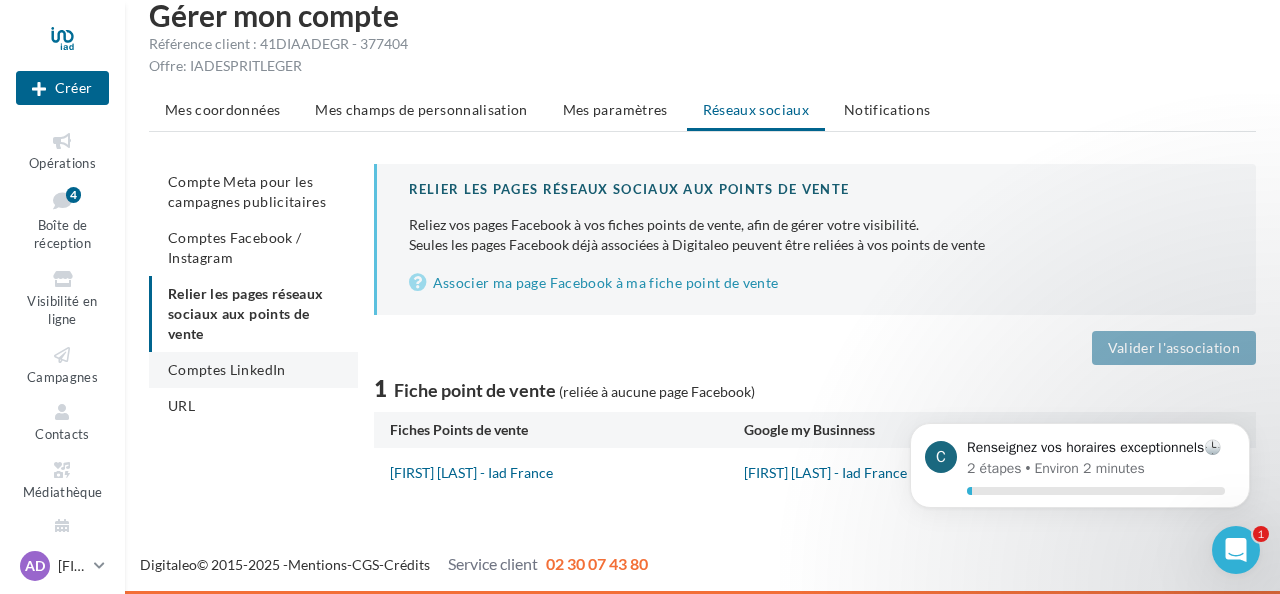 click on "Comptes LinkedIn" at bounding box center (227, 369) 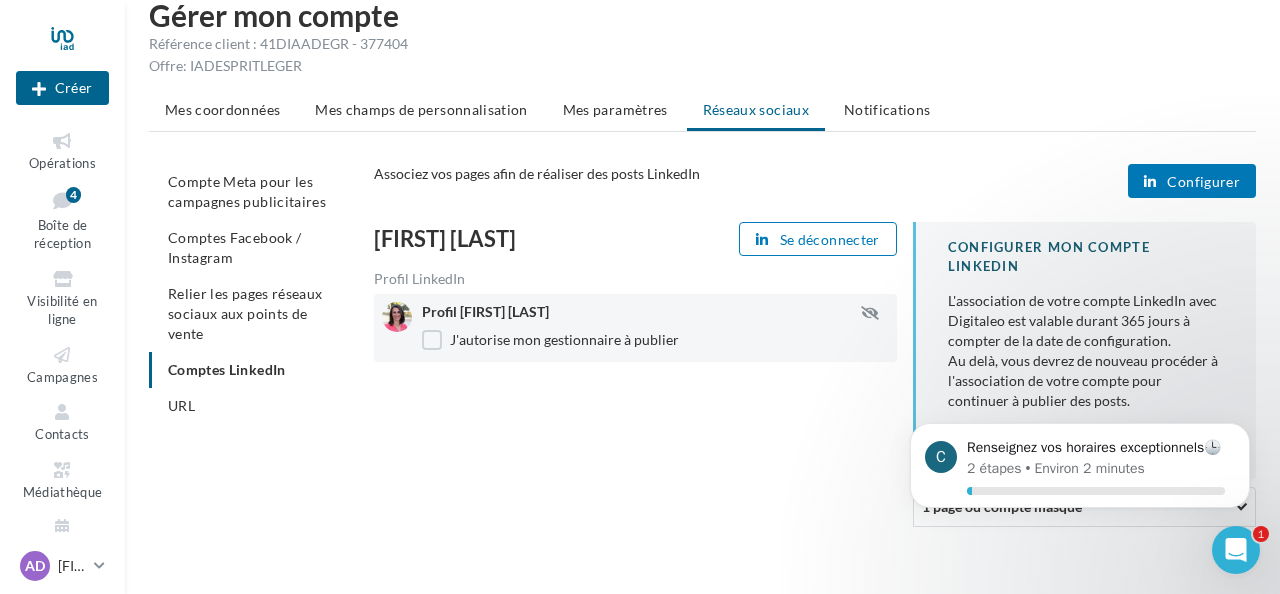 scroll, scrollTop: 67, scrollLeft: 0, axis: vertical 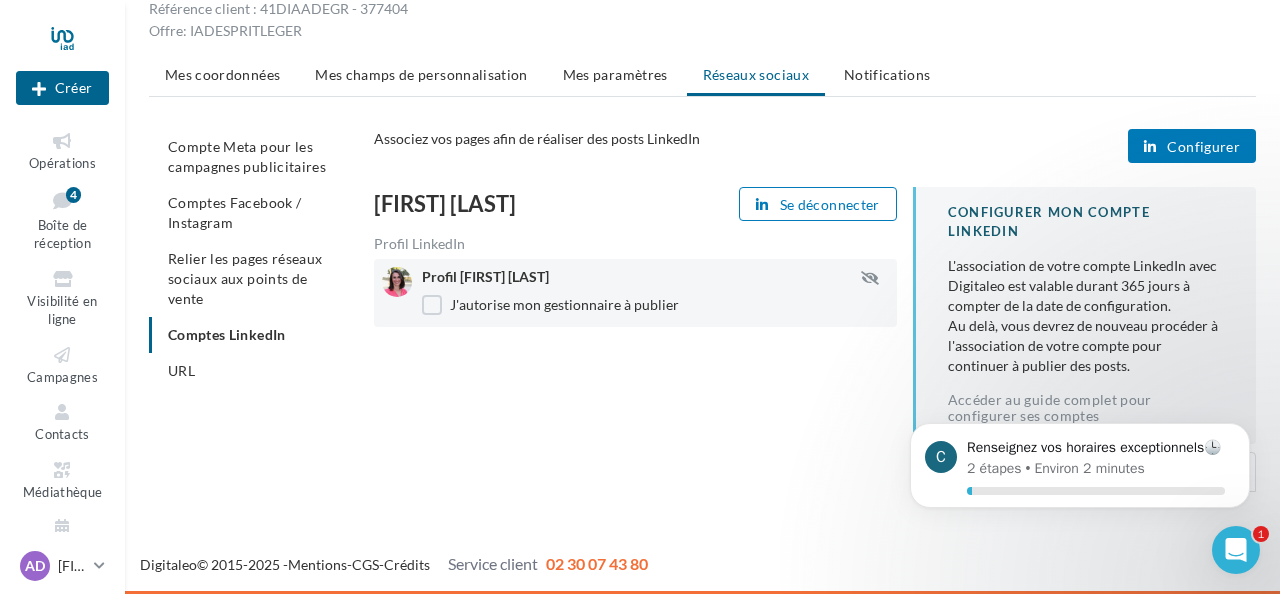 click on "Compte Meta pour les campagnes publicitaires
Comptes Facebook / Instagram
Relier les pages réseaux sociaux aux points de vente
Comptes LinkedIn
URL" at bounding box center [261, 275] 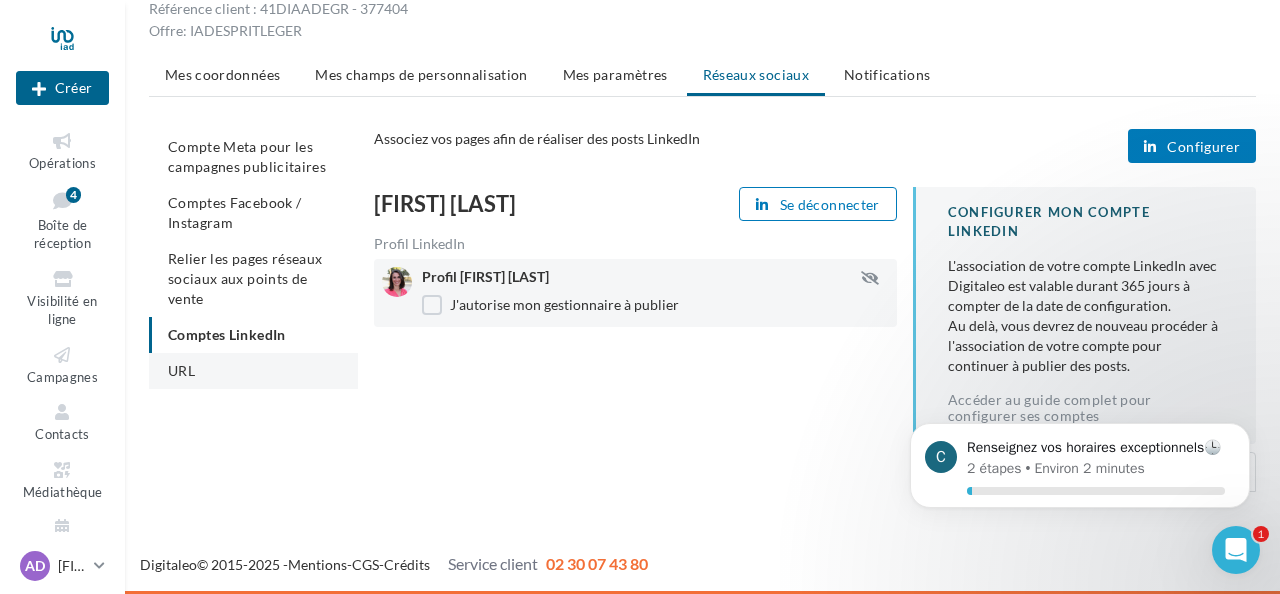 click on "URL" at bounding box center [181, 370] 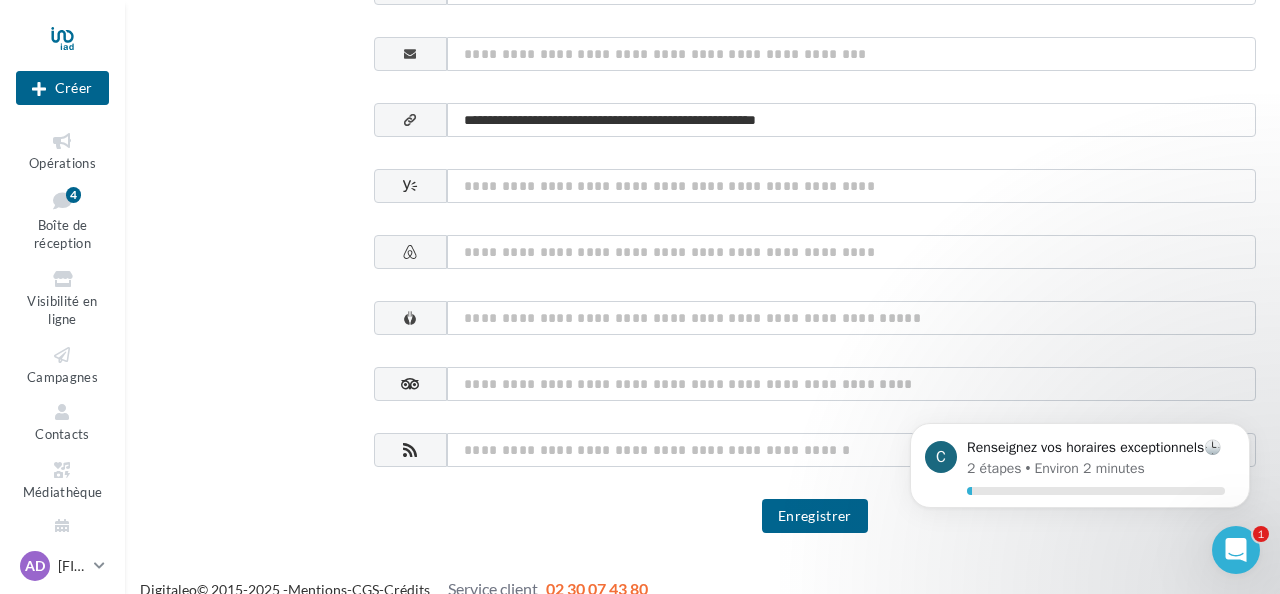scroll, scrollTop: 1226, scrollLeft: 0, axis: vertical 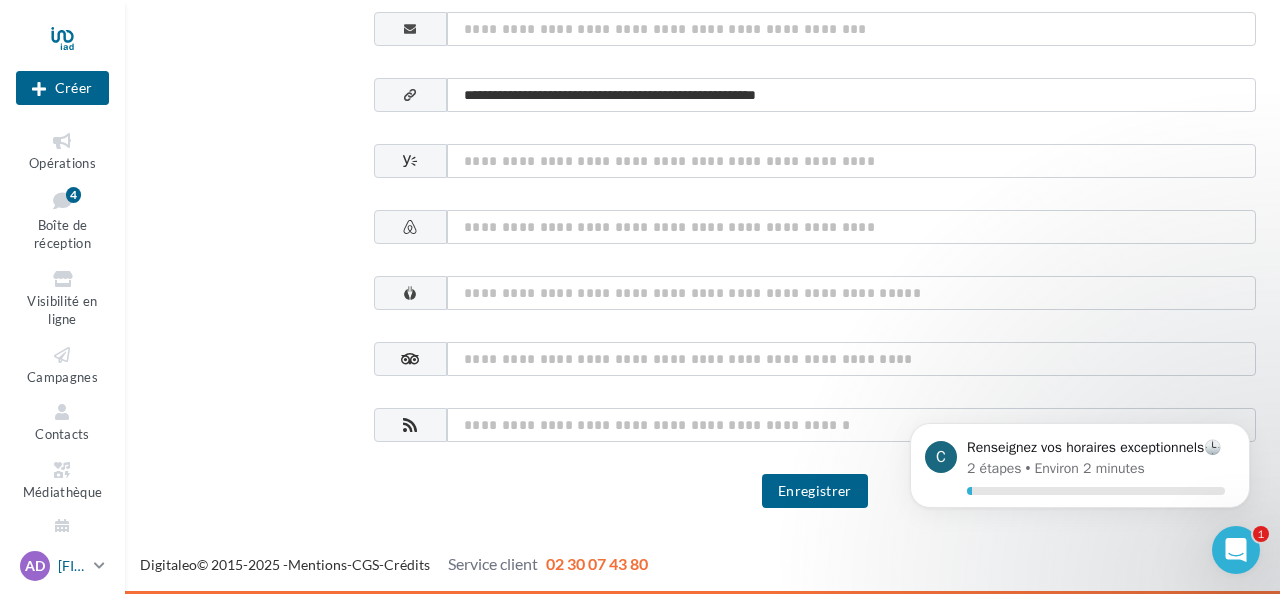 click on "[FIRST] [LAST]" at bounding box center [72, 566] 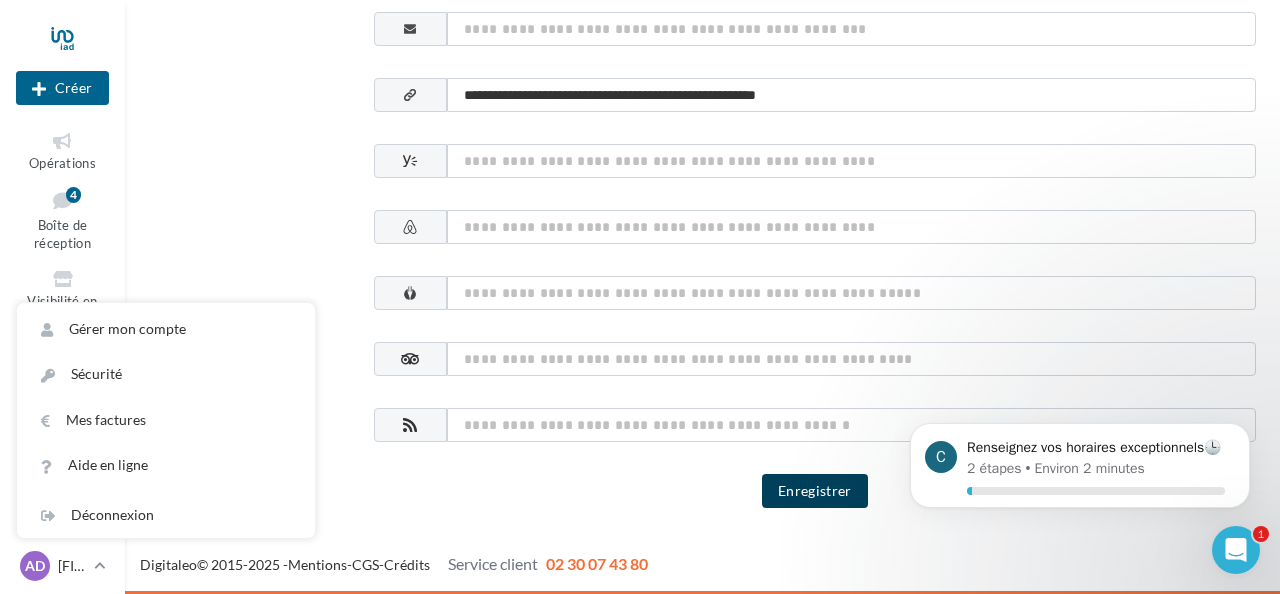 click on "Enregistrer" at bounding box center [815, 491] 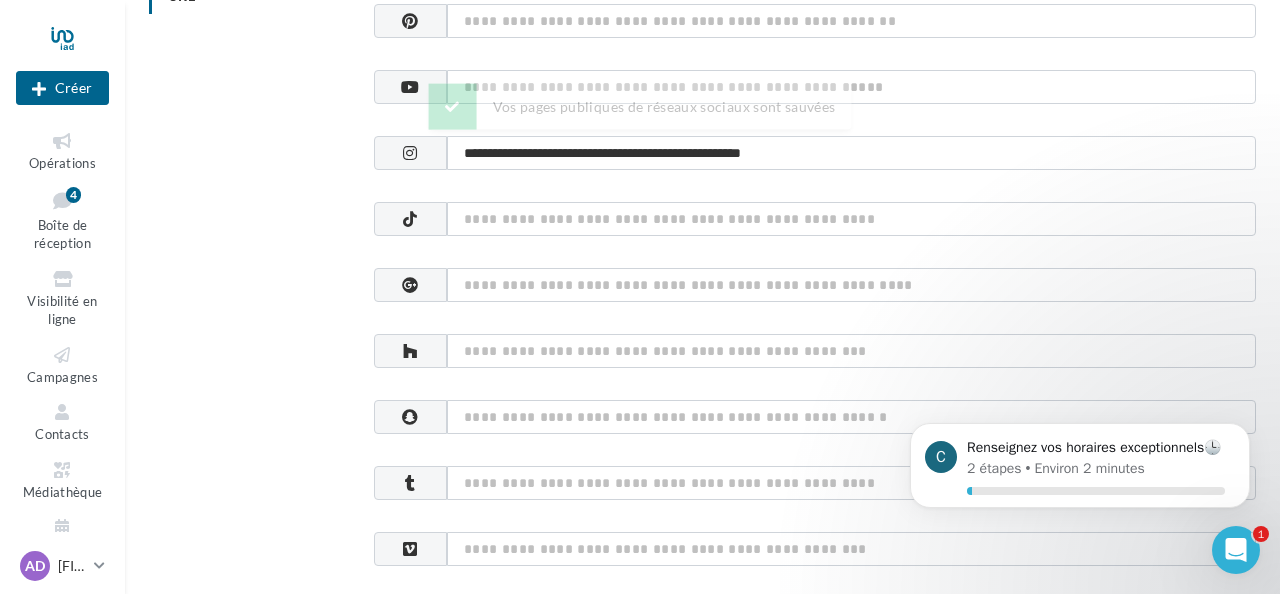 scroll, scrollTop: 0, scrollLeft: 0, axis: both 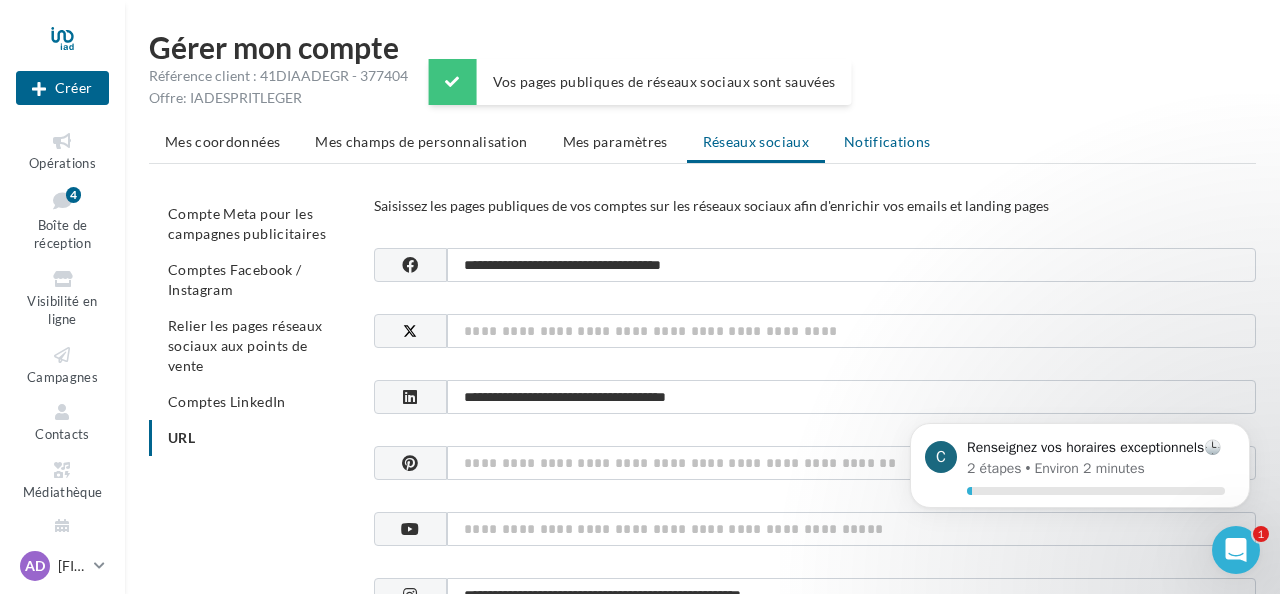 click on "Notifications" at bounding box center [887, 141] 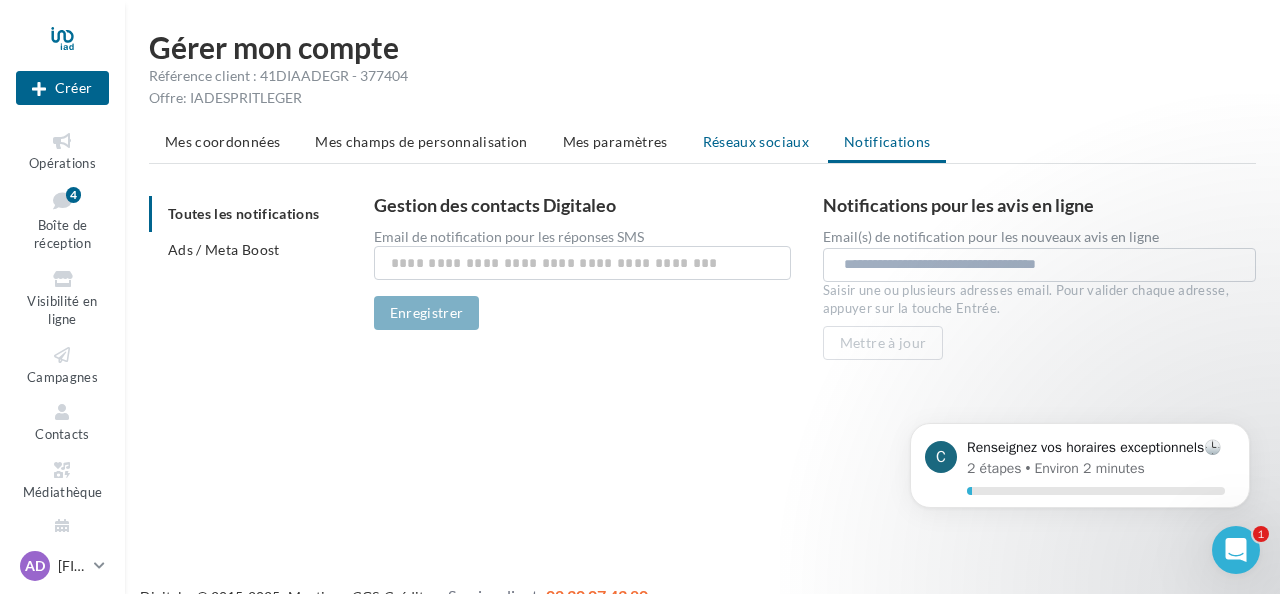 click on "Réseaux sociaux" at bounding box center (756, 141) 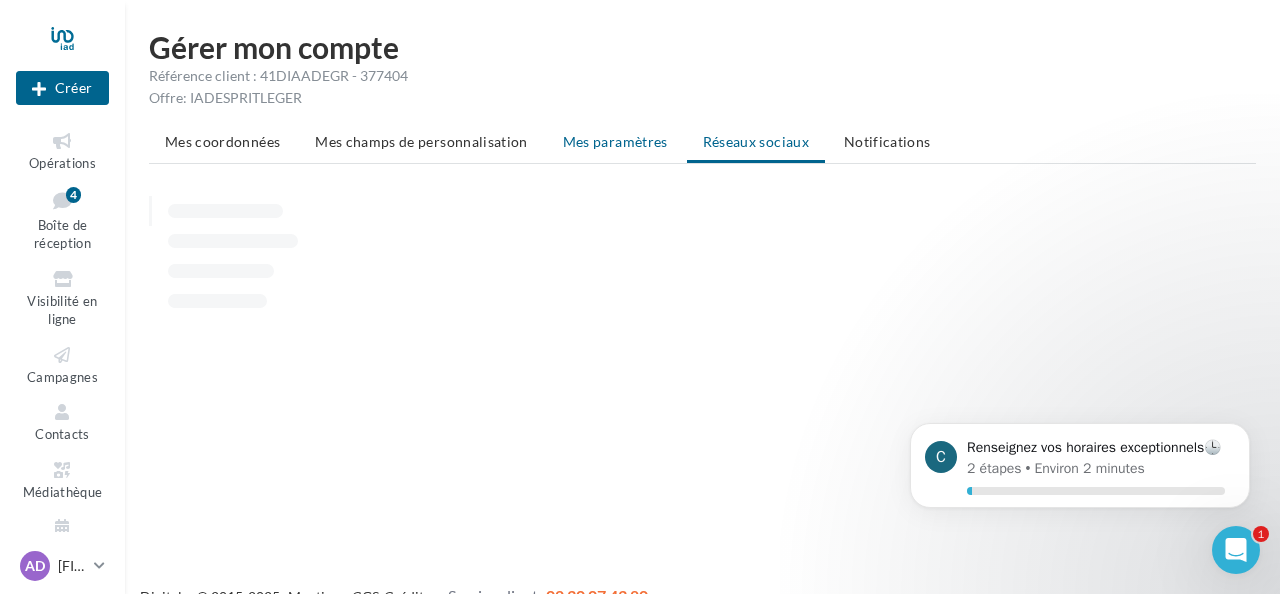 click on "Mes paramètres" at bounding box center (615, 141) 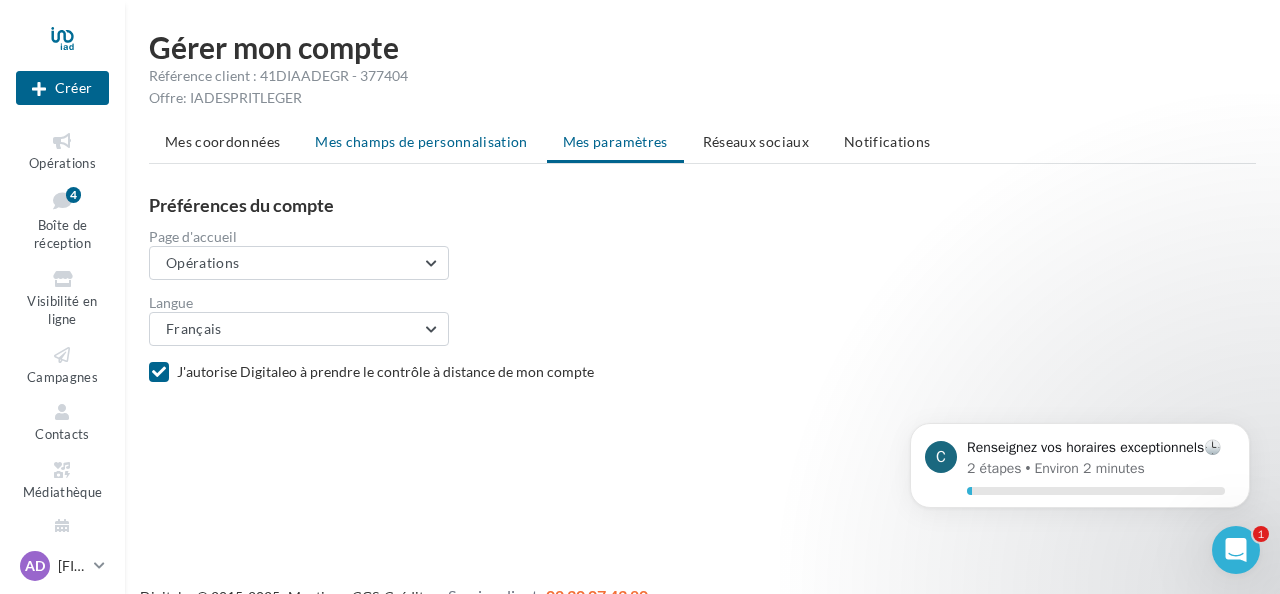 click on "Mes champs de personnalisation" at bounding box center (421, 141) 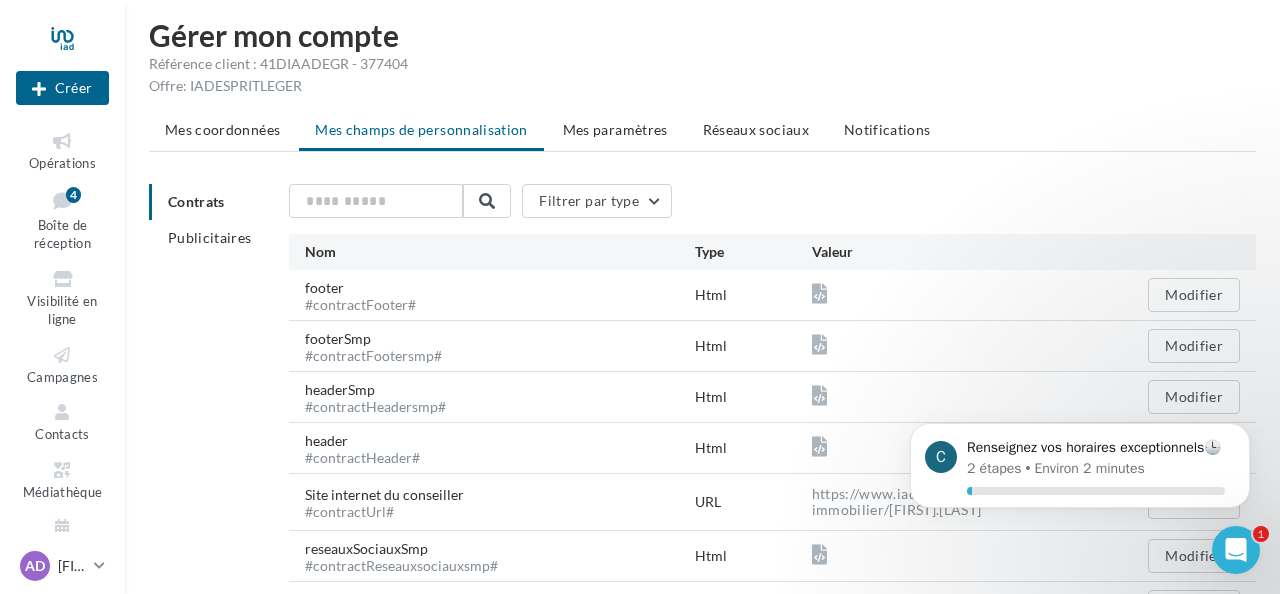 scroll, scrollTop: 11, scrollLeft: 0, axis: vertical 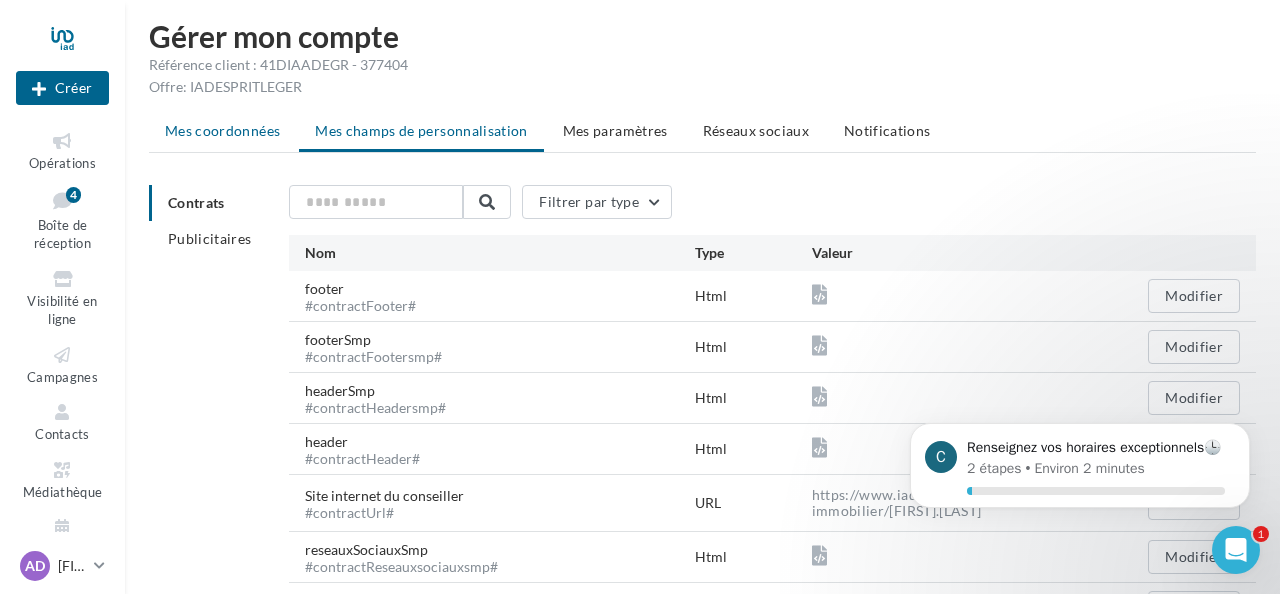 click on "Mes coordonnées" at bounding box center (222, 130) 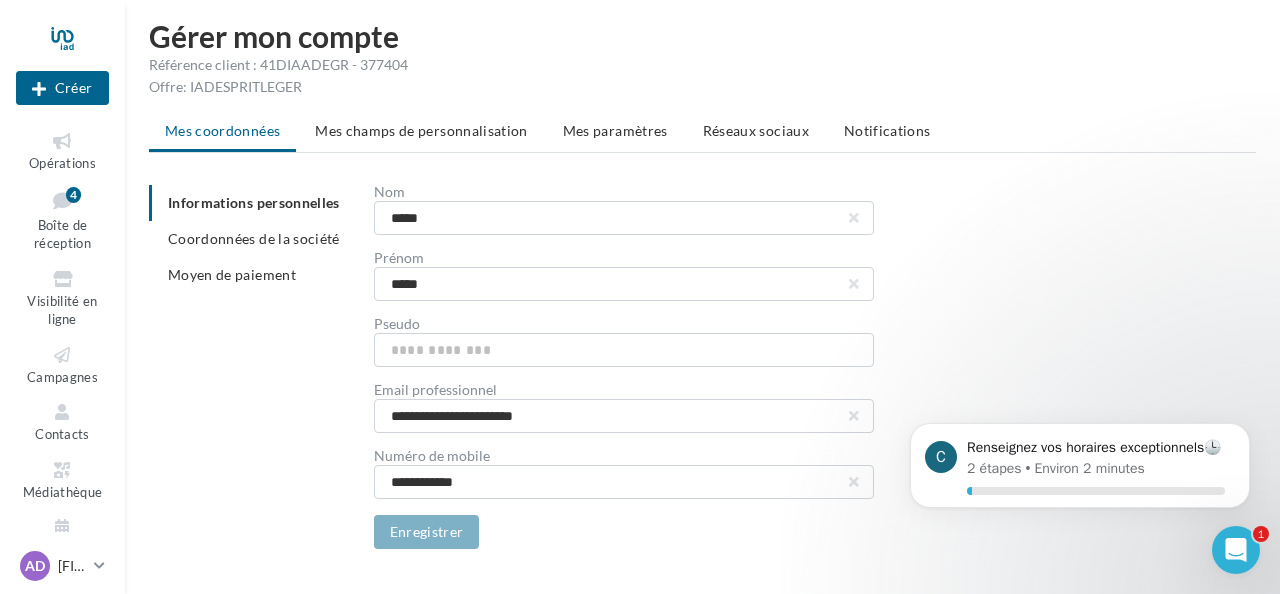 click on "**********" at bounding box center (710, 367) 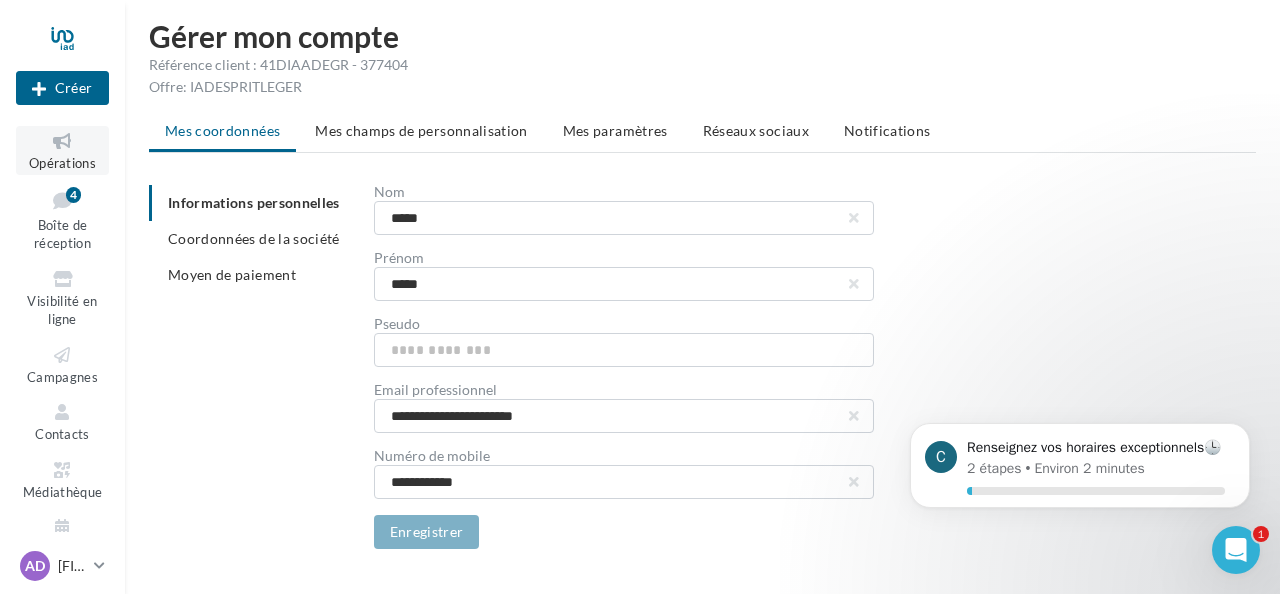 click on "Opérations" at bounding box center [62, 163] 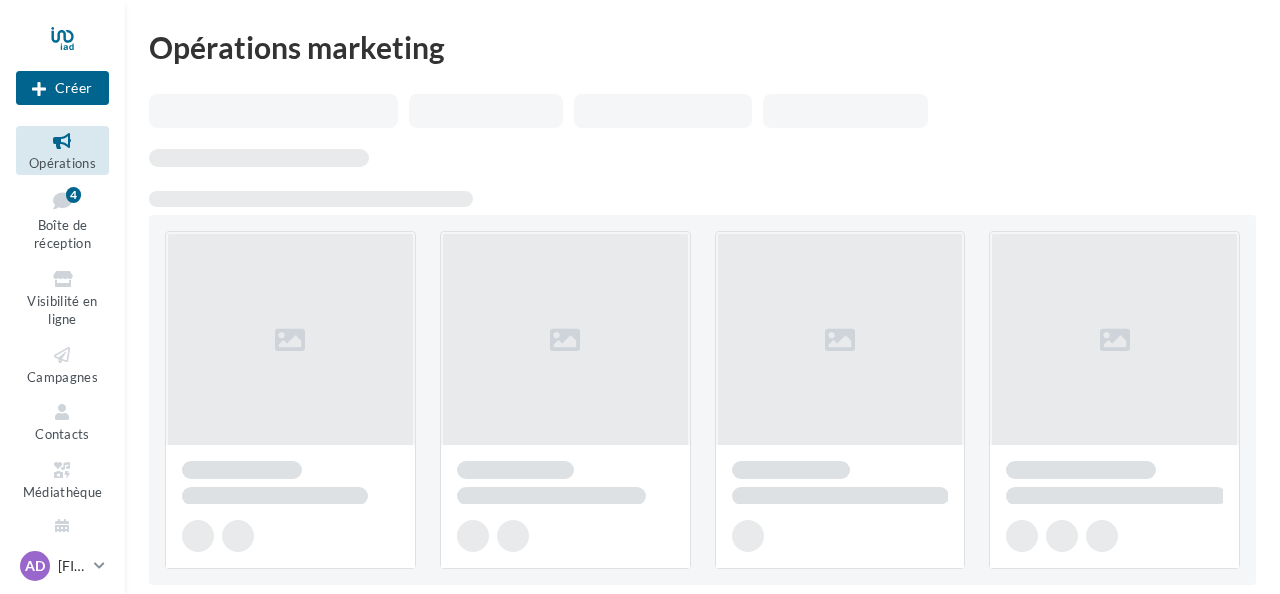 scroll, scrollTop: 0, scrollLeft: 0, axis: both 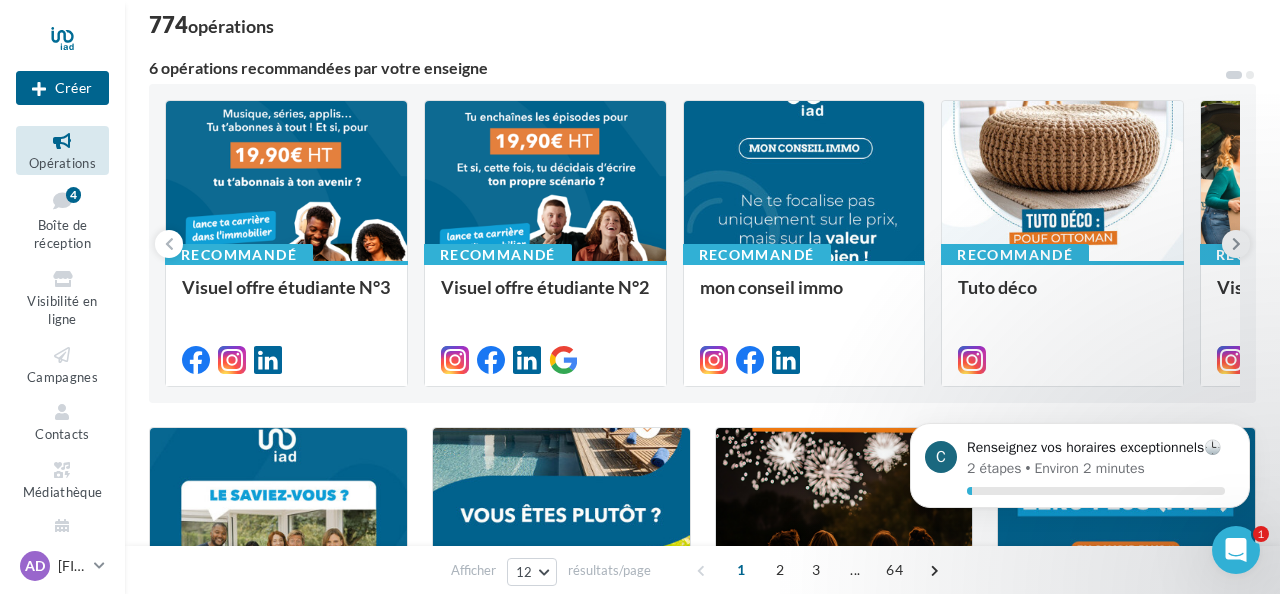 click at bounding box center (1236, 244) 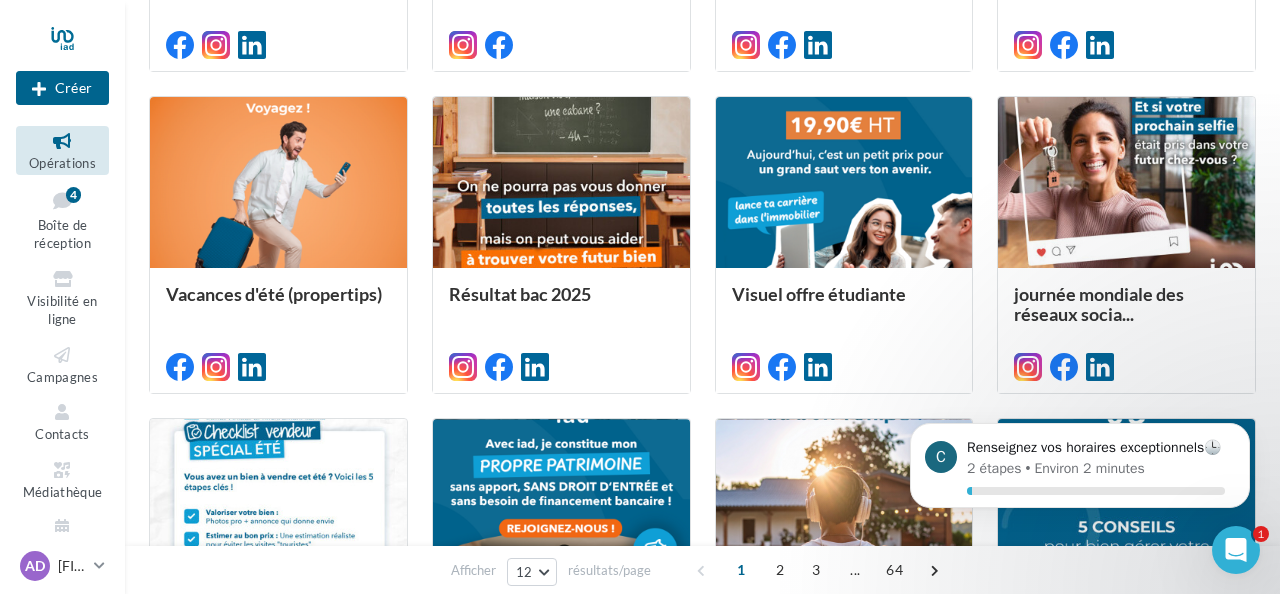 scroll, scrollTop: 785, scrollLeft: 0, axis: vertical 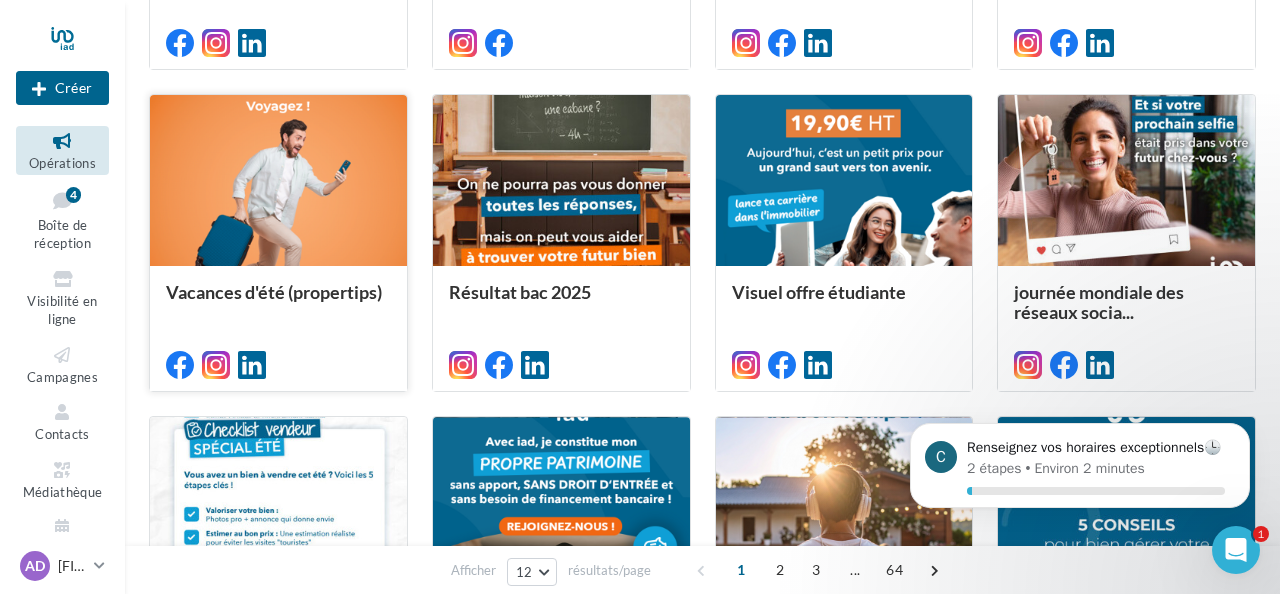 click on "Vacances d'été (propertips)" at bounding box center [274, 292] 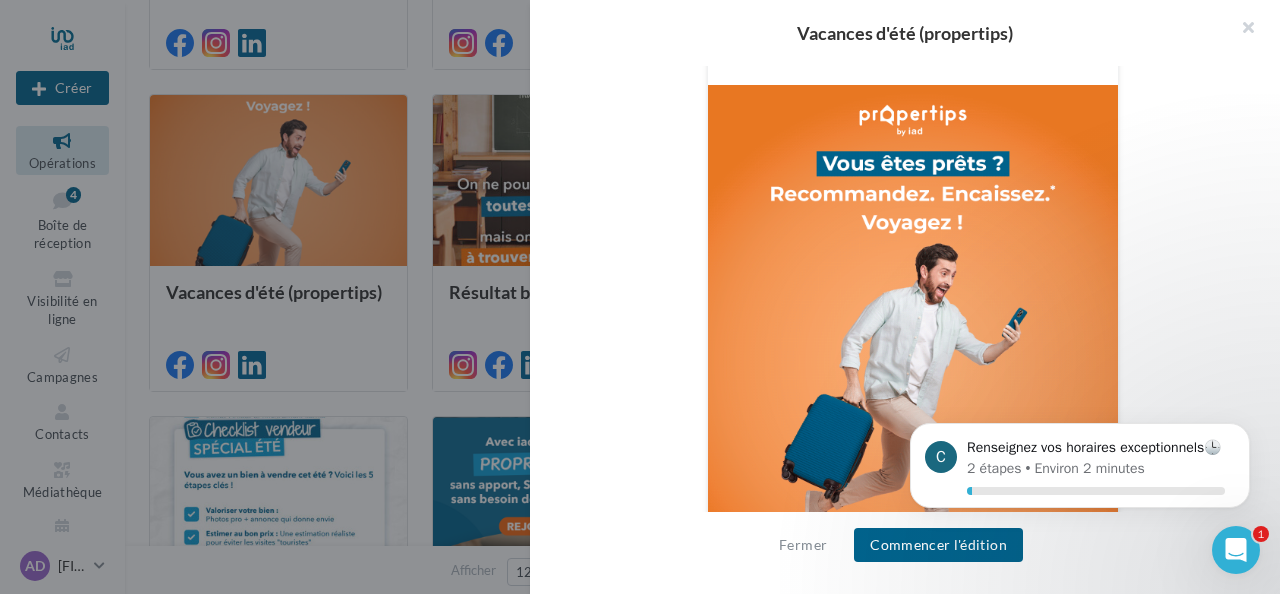 scroll, scrollTop: 689, scrollLeft: 0, axis: vertical 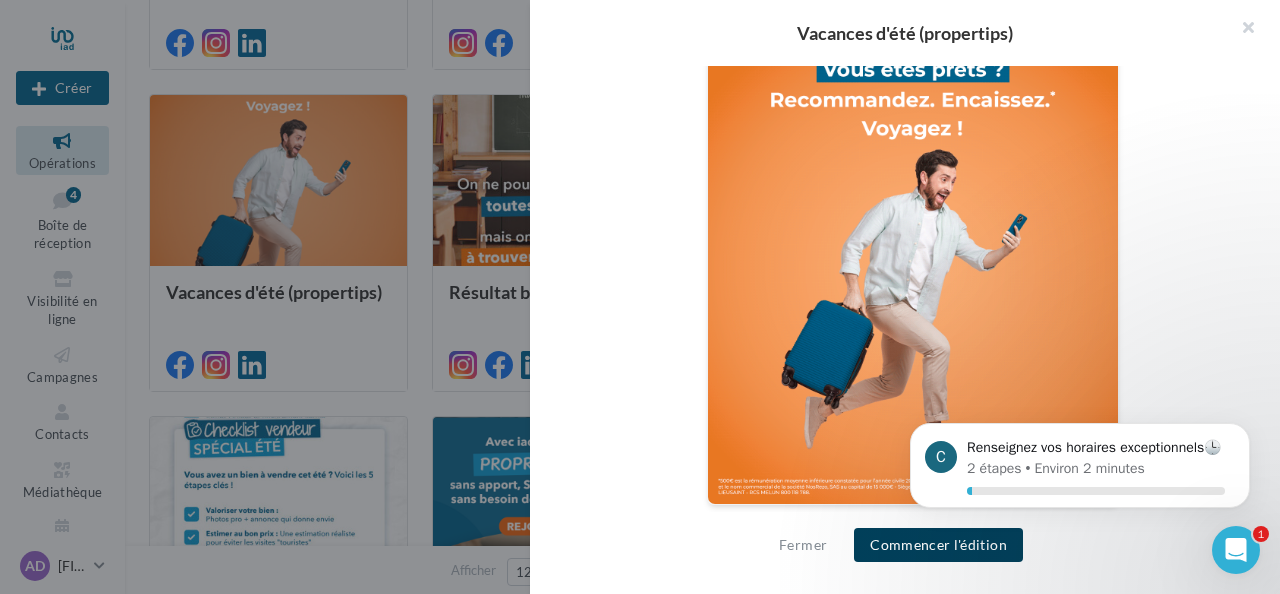 click on "Commencer l'édition" at bounding box center [938, 545] 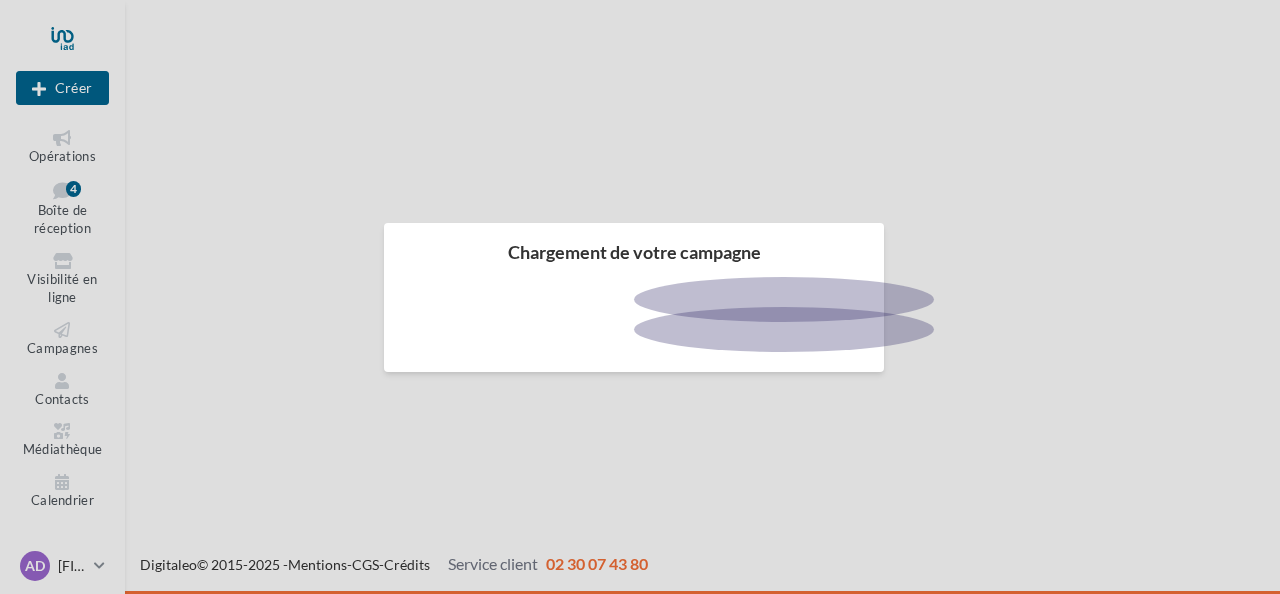 scroll, scrollTop: 0, scrollLeft: 0, axis: both 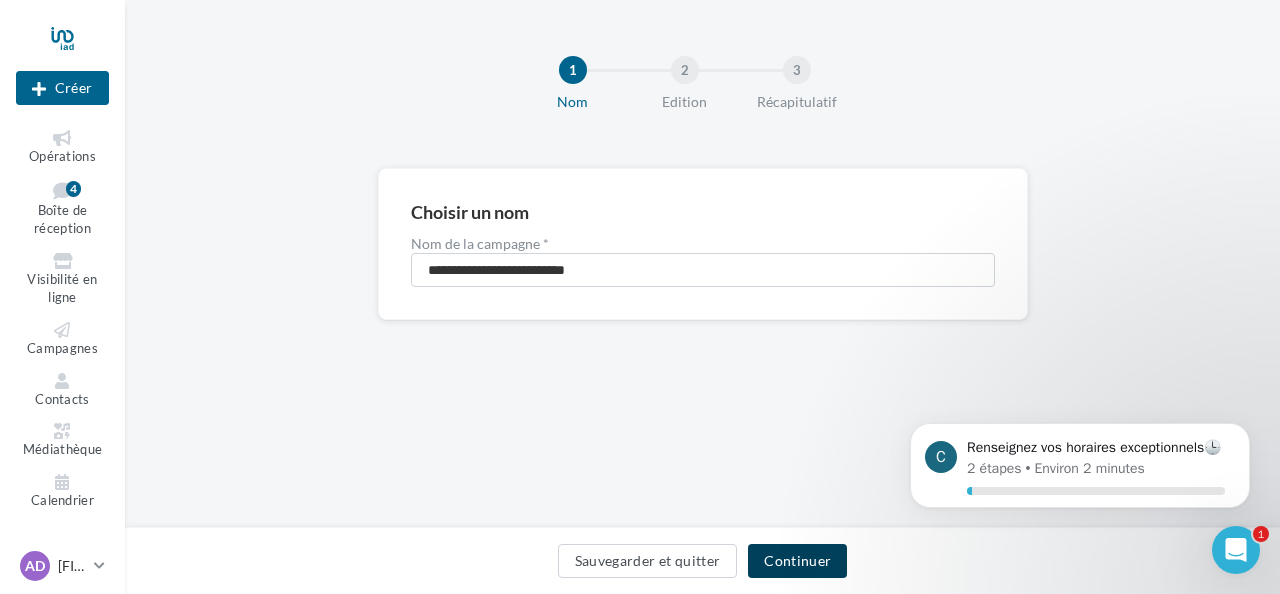 click on "Continuer" at bounding box center (797, 561) 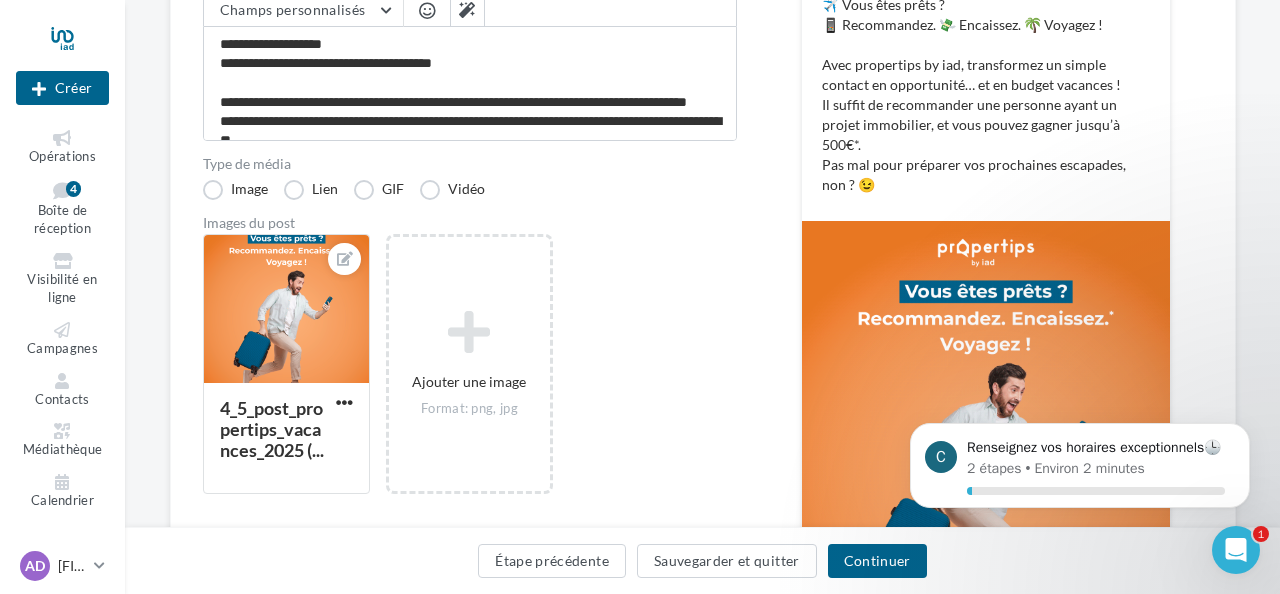 scroll, scrollTop: 332, scrollLeft: 0, axis: vertical 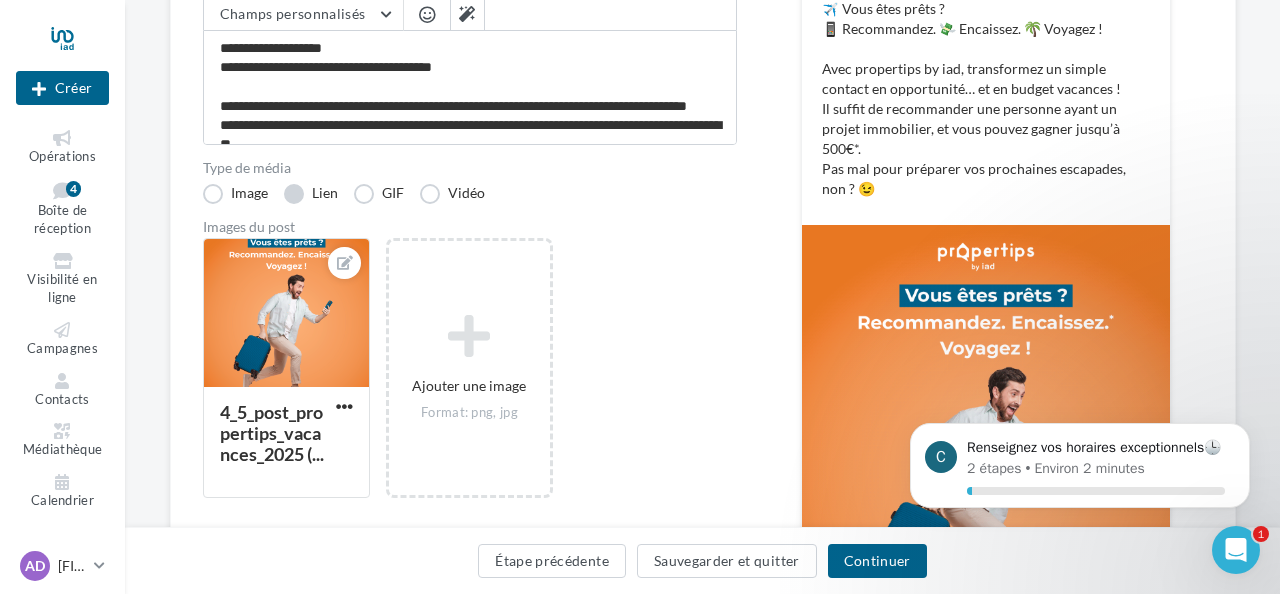 click on "Lien" at bounding box center (311, 194) 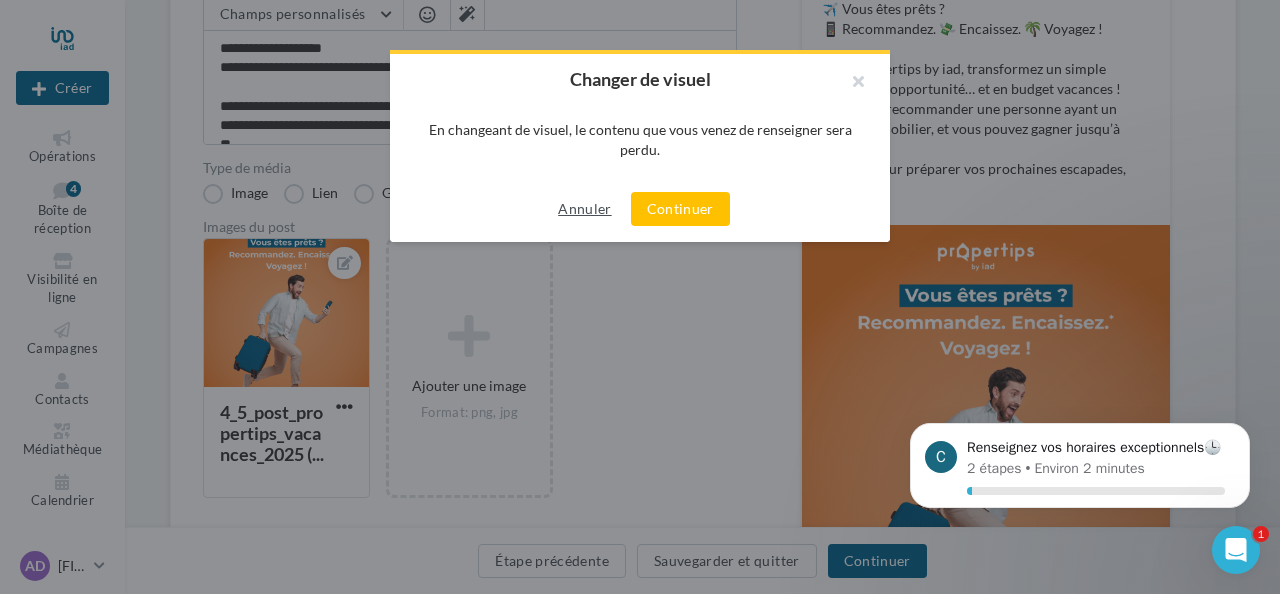 click on "Annuler" at bounding box center (584, 209) 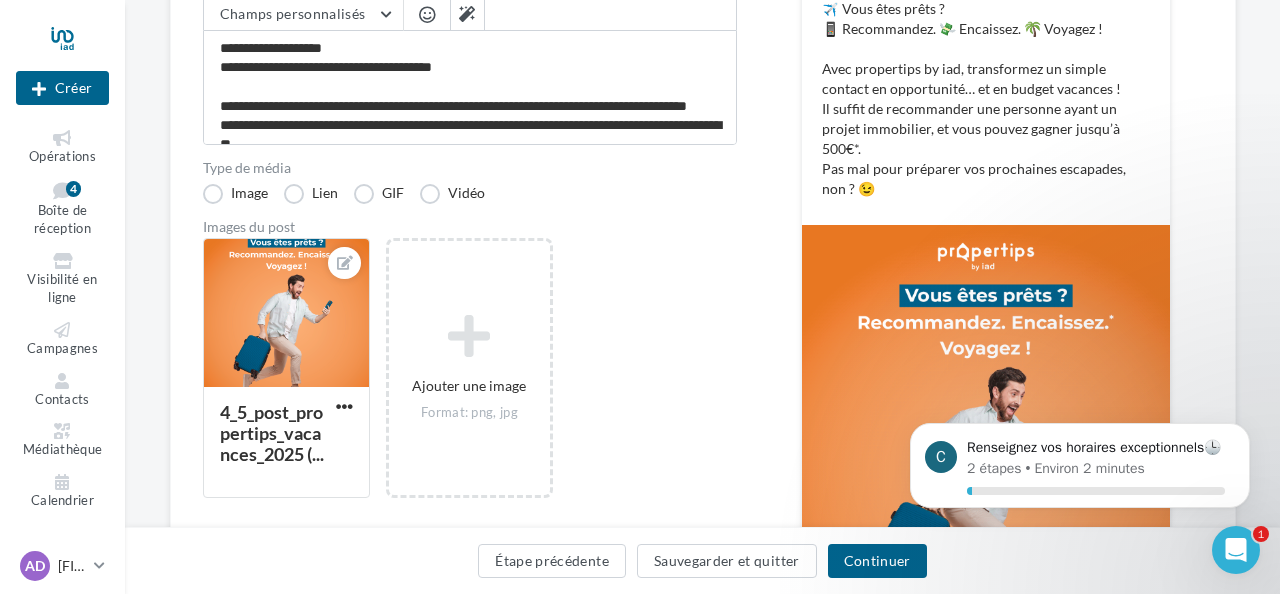 click on "Type de campagne
Post
Story
Texte du post
*       Champs personnalisés         Site internet du conseiller     Nom de l'entreprise     Adresse e-mail du conseiller     Ligne d'adresse 1     Prénom du conseiller     Ville     Code postal     Nom du conseiller     Référence du conseiller     Ligne d'adresse 2     Numéro de mobile du conseiller     Ligne d'adresse 1     propertips     ville d’immatriculation au RSAC     dénomination de l’EIRL (laisser vide si vous n'êtes pas une EIRL)     numéro d’immatriculation au RSAC     Lien de sollicitation d'avis Google     Adresse e-mail du conseiller                                          Type de média
Image   Lien   GIF   Vidéo
Images du post
4_5_post_propertips_vacances_2025 (...                              Ajouter une image     Format: png, jpg" at bounding box center [470, 315] 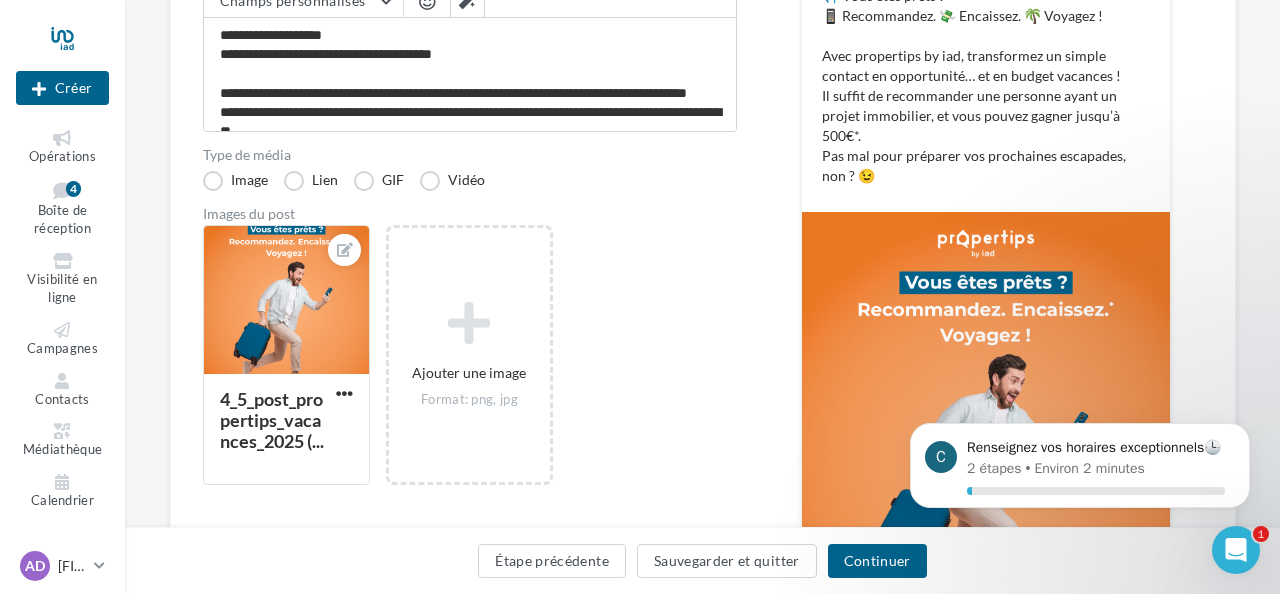 scroll, scrollTop: 347, scrollLeft: 0, axis: vertical 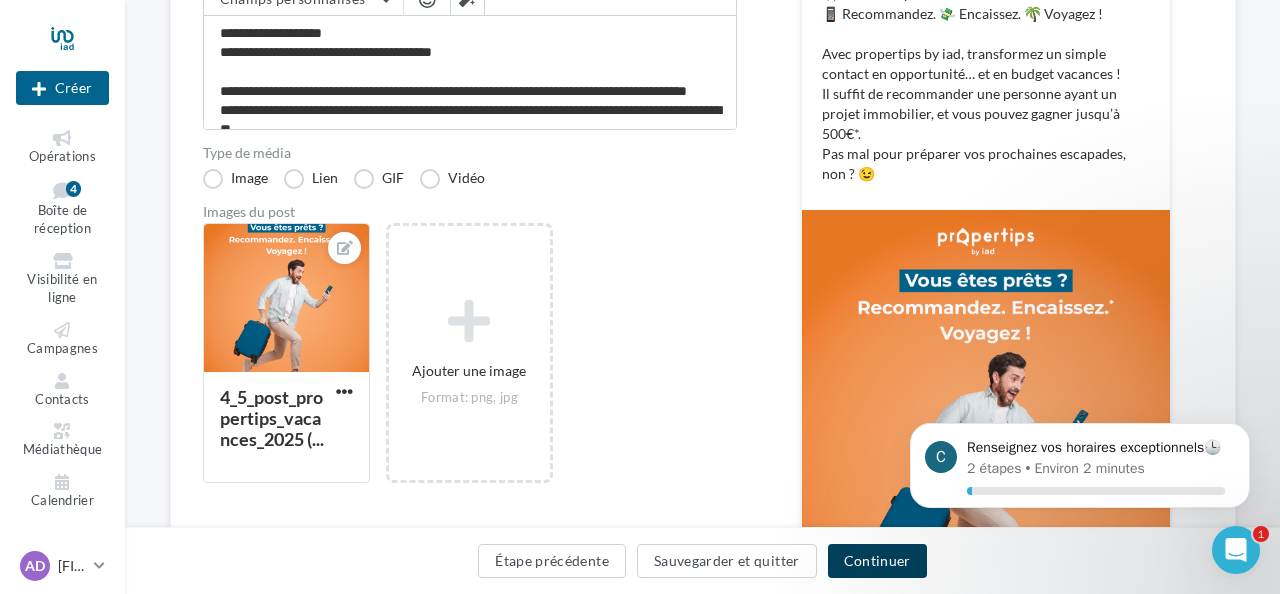 click on "Continuer" at bounding box center (877, 561) 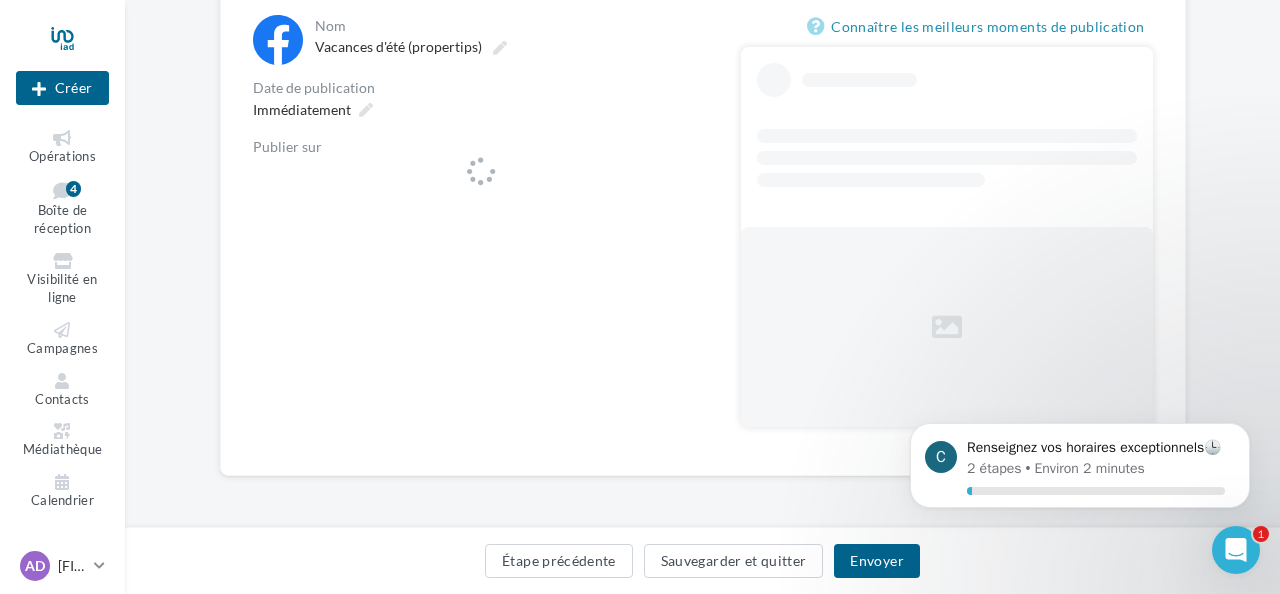 scroll, scrollTop: 220, scrollLeft: 0, axis: vertical 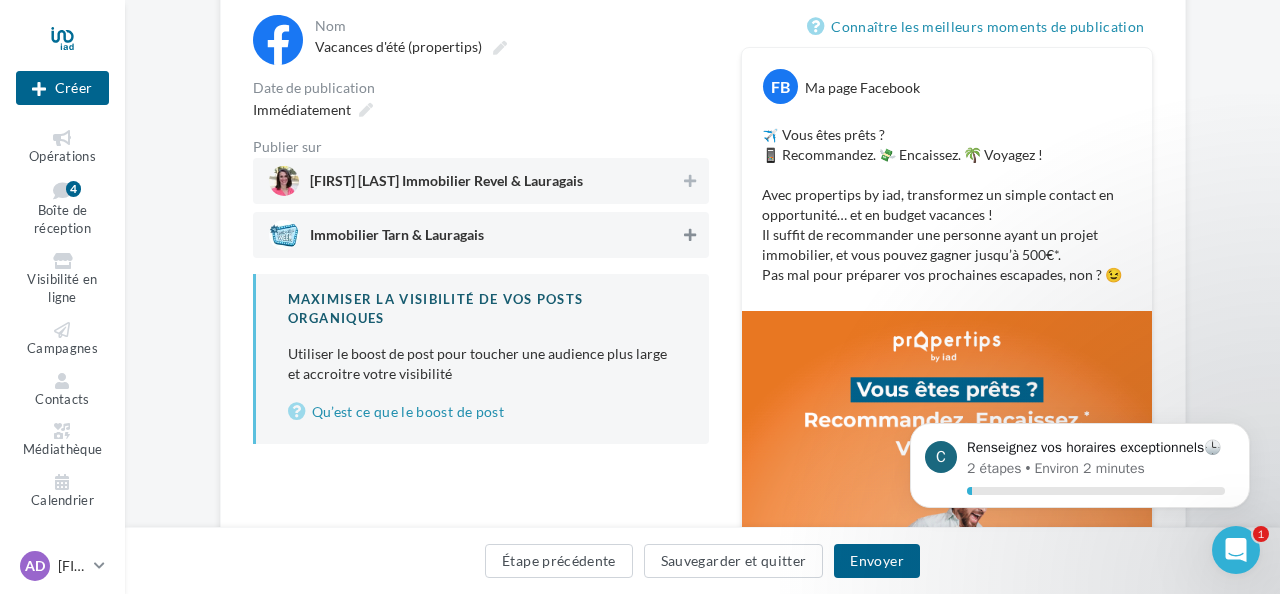 click at bounding box center (690, 235) 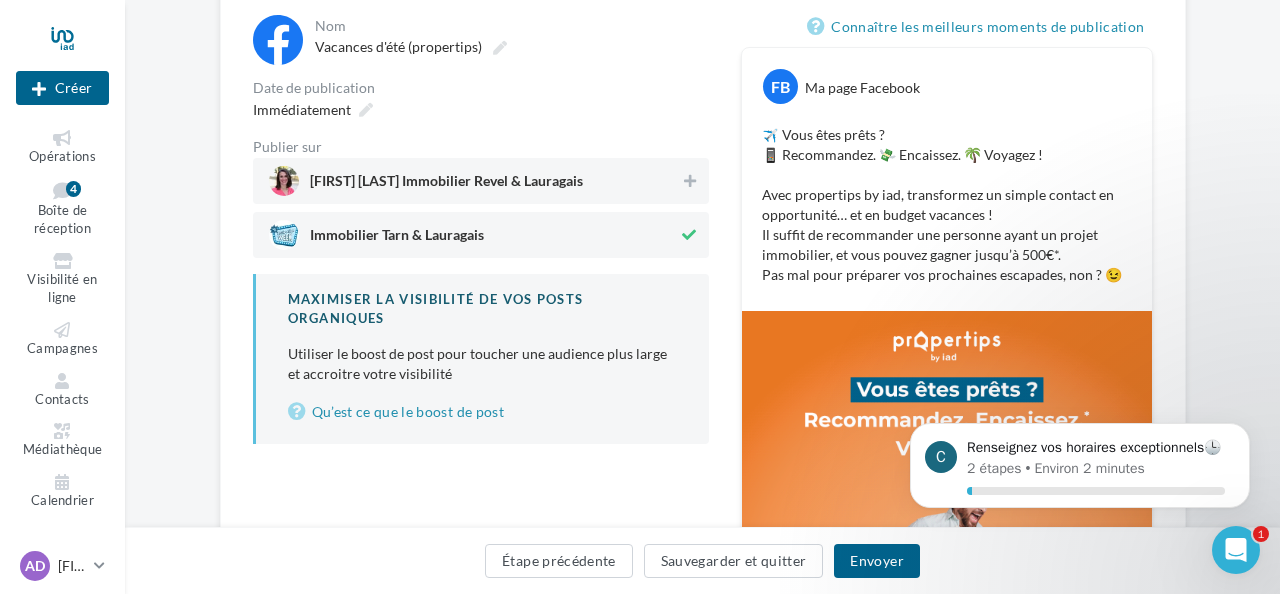 click at bounding box center [689, 235] 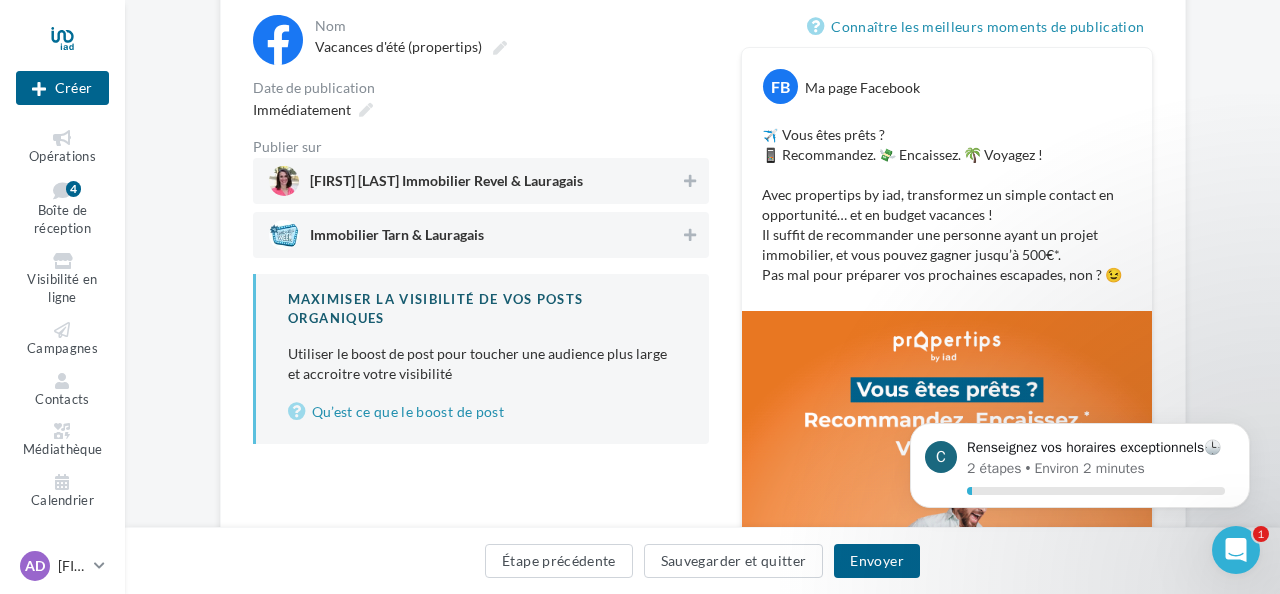 click at bounding box center [690, 183] 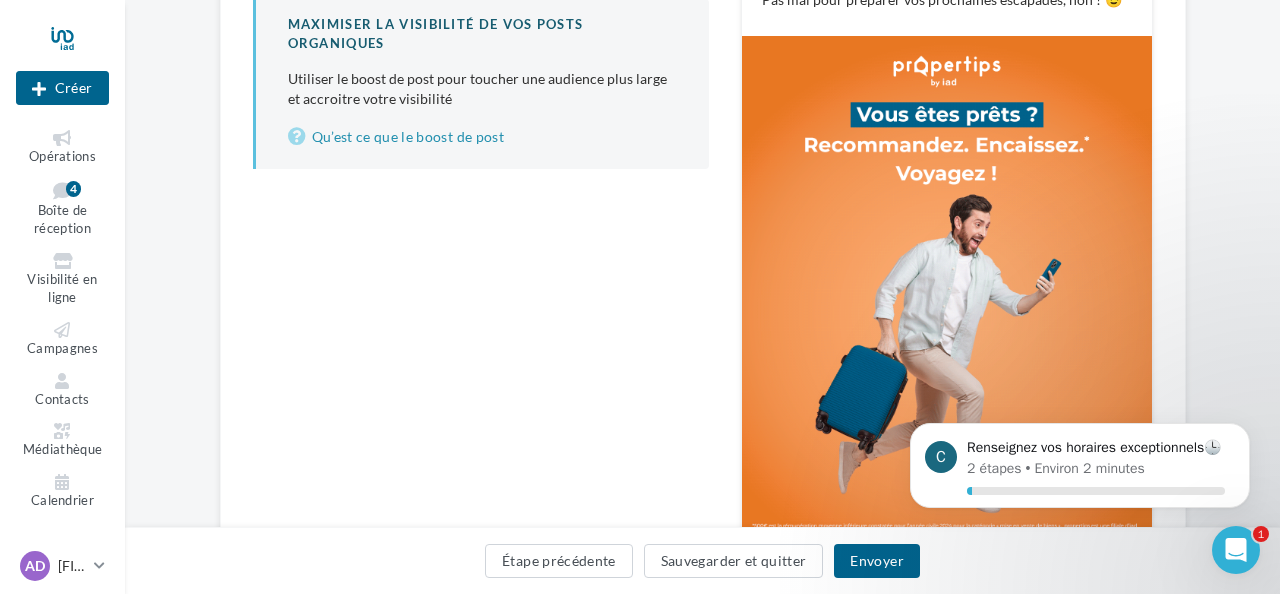 scroll, scrollTop: 599, scrollLeft: 0, axis: vertical 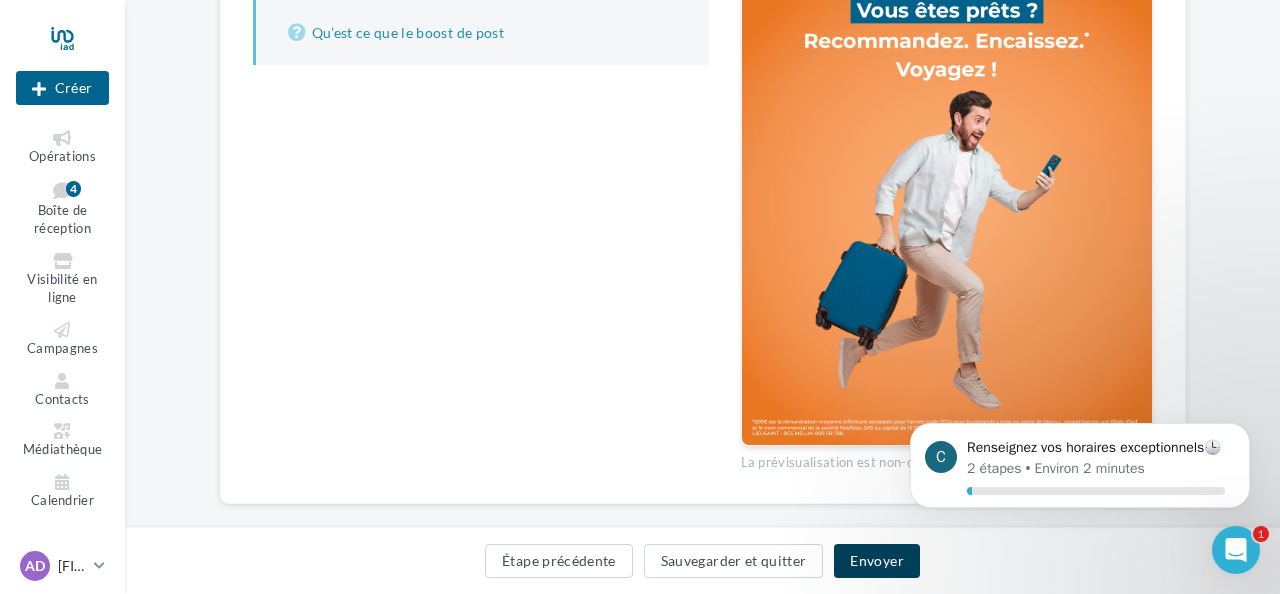 click on "Envoyer" at bounding box center (876, 561) 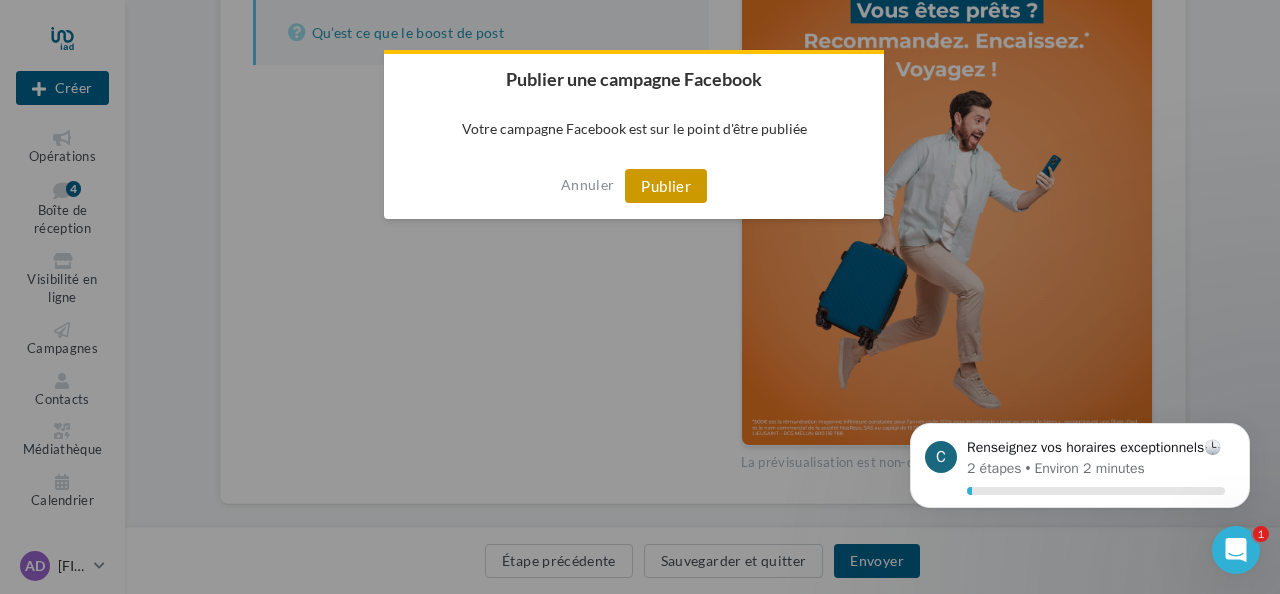 click on "Publier" at bounding box center (666, 186) 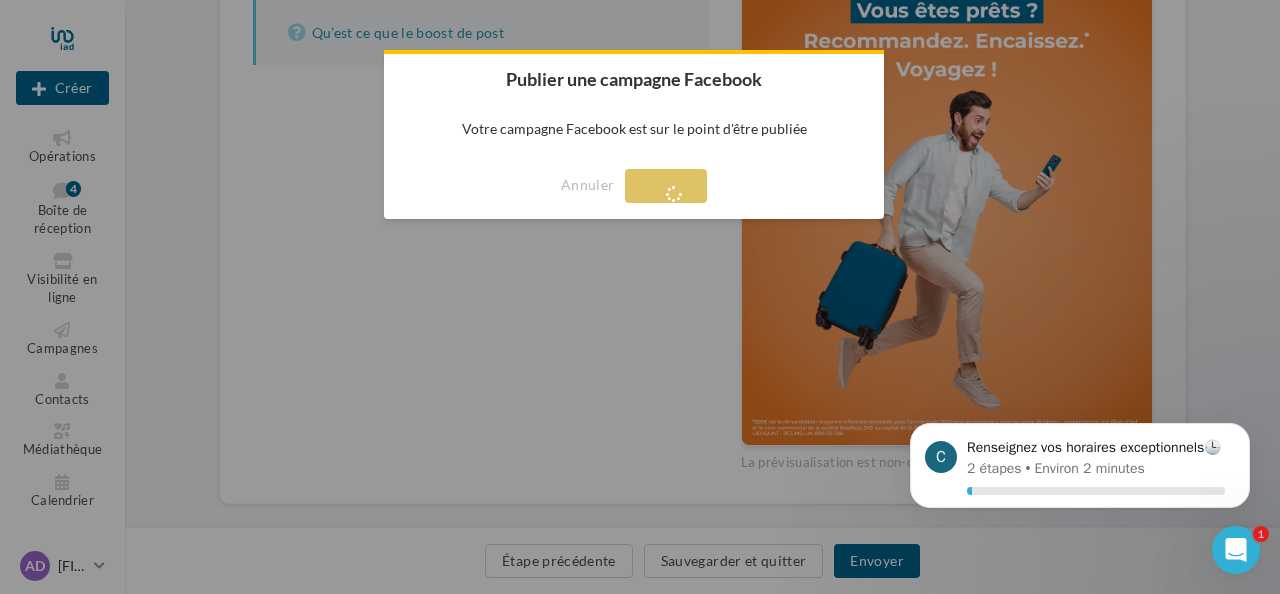 scroll, scrollTop: 32, scrollLeft: 0, axis: vertical 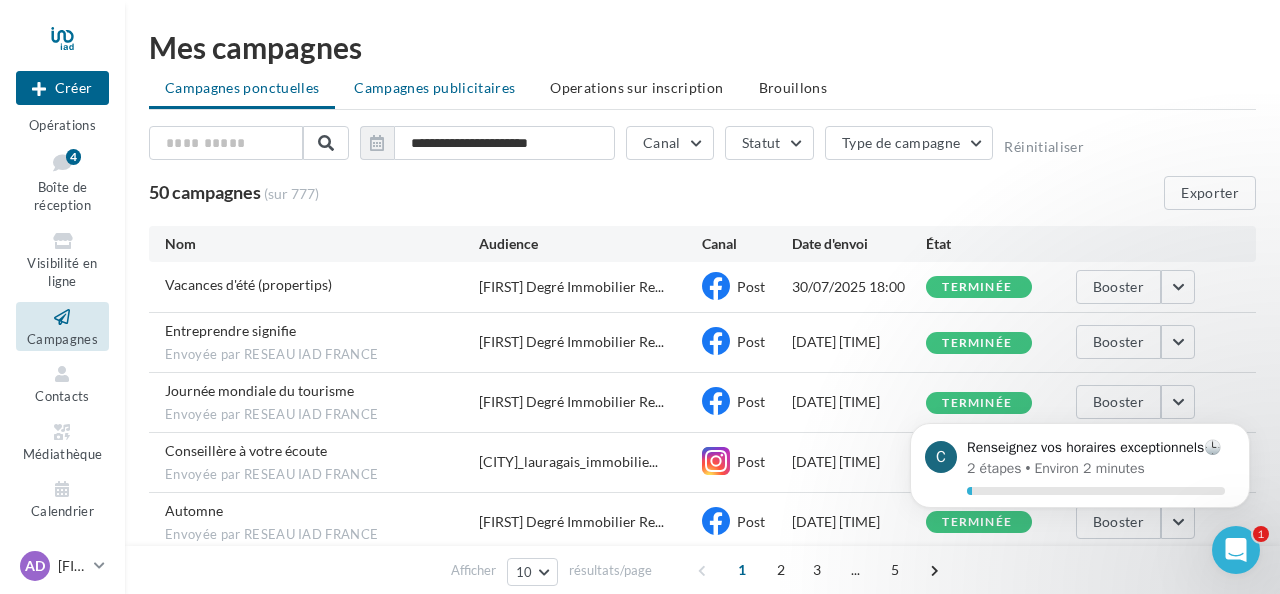 click on "Campagnes publicitaires" at bounding box center [434, 87] 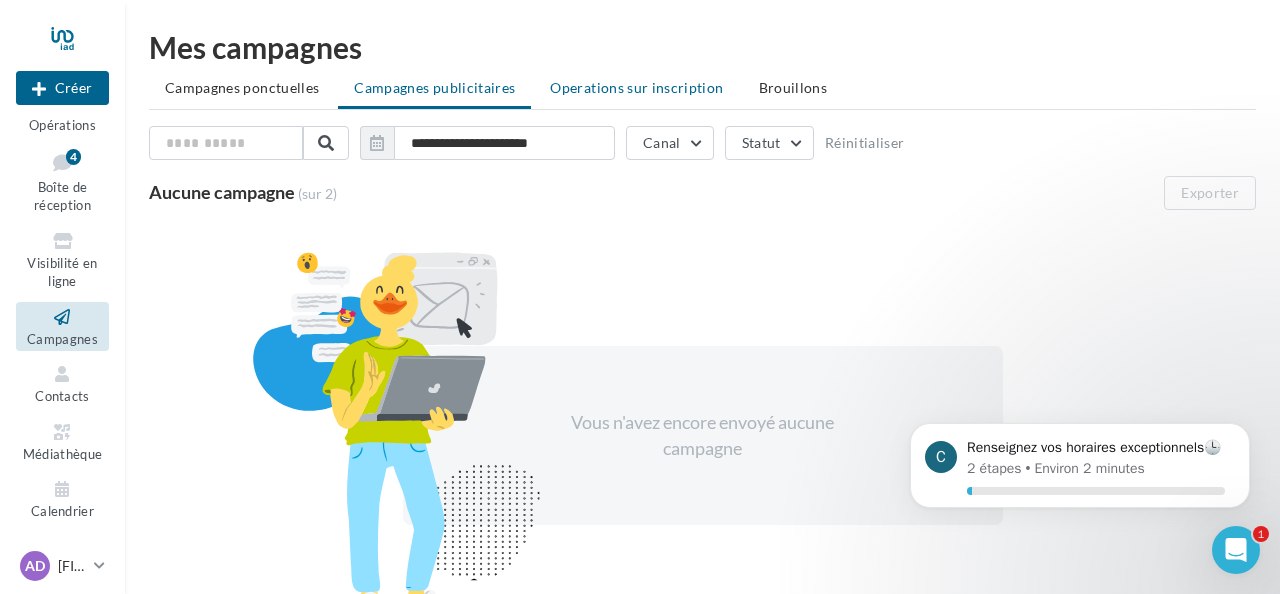 click on "Operations sur inscription" at bounding box center [636, 87] 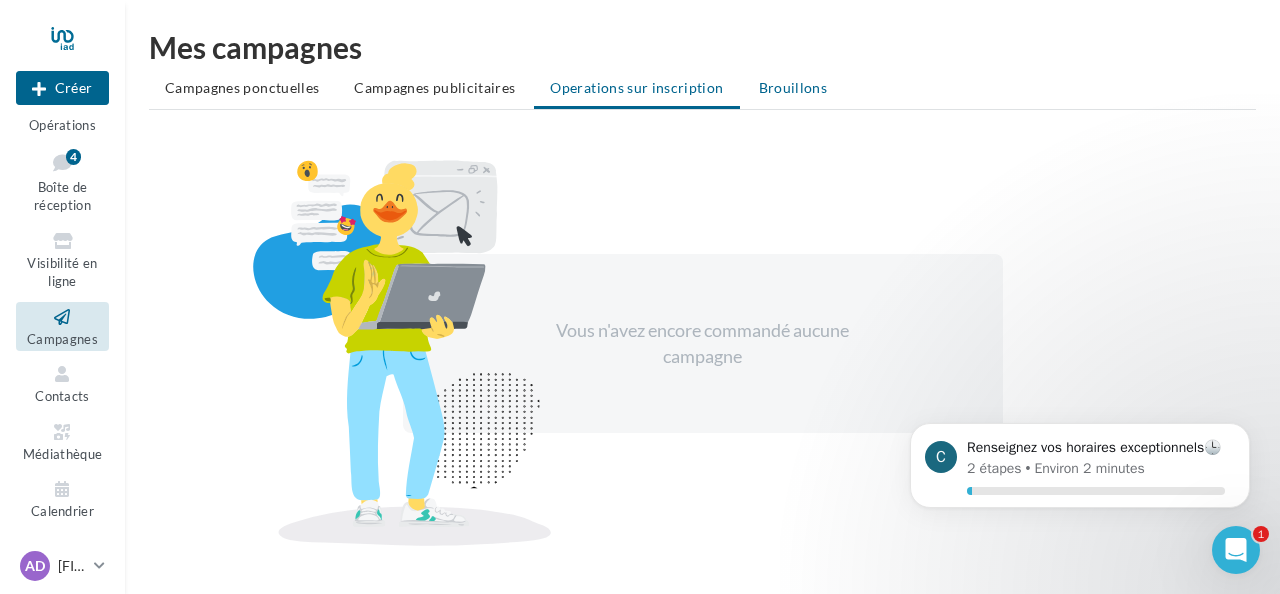 click on "Brouillons" at bounding box center (793, 87) 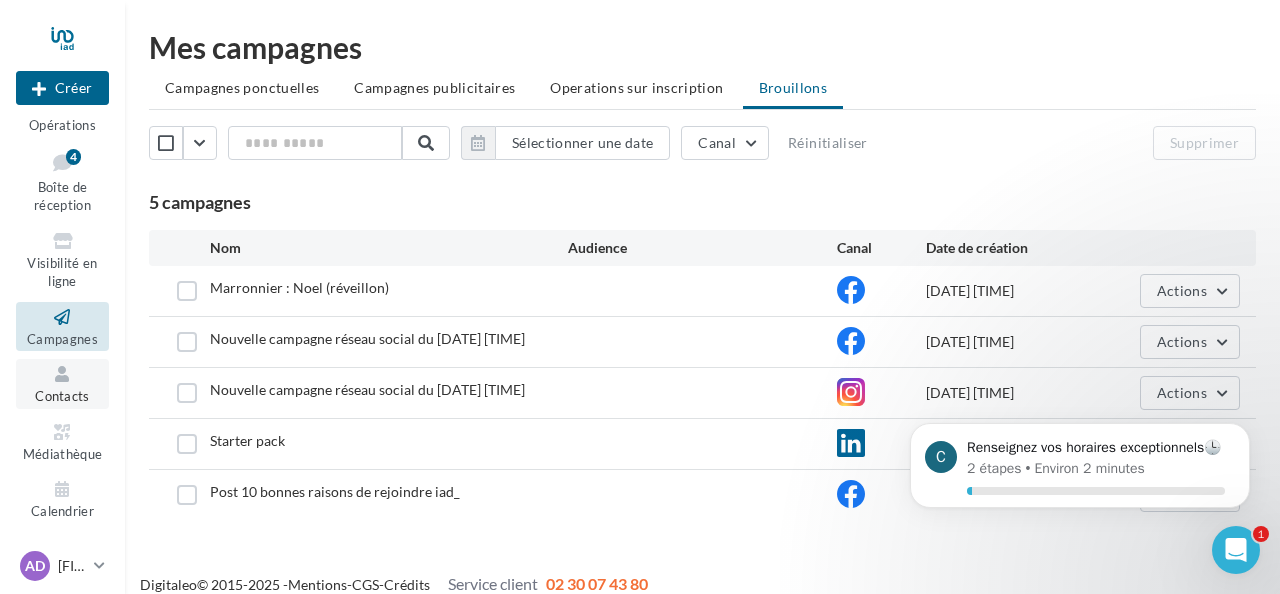 scroll, scrollTop: 20, scrollLeft: 0, axis: vertical 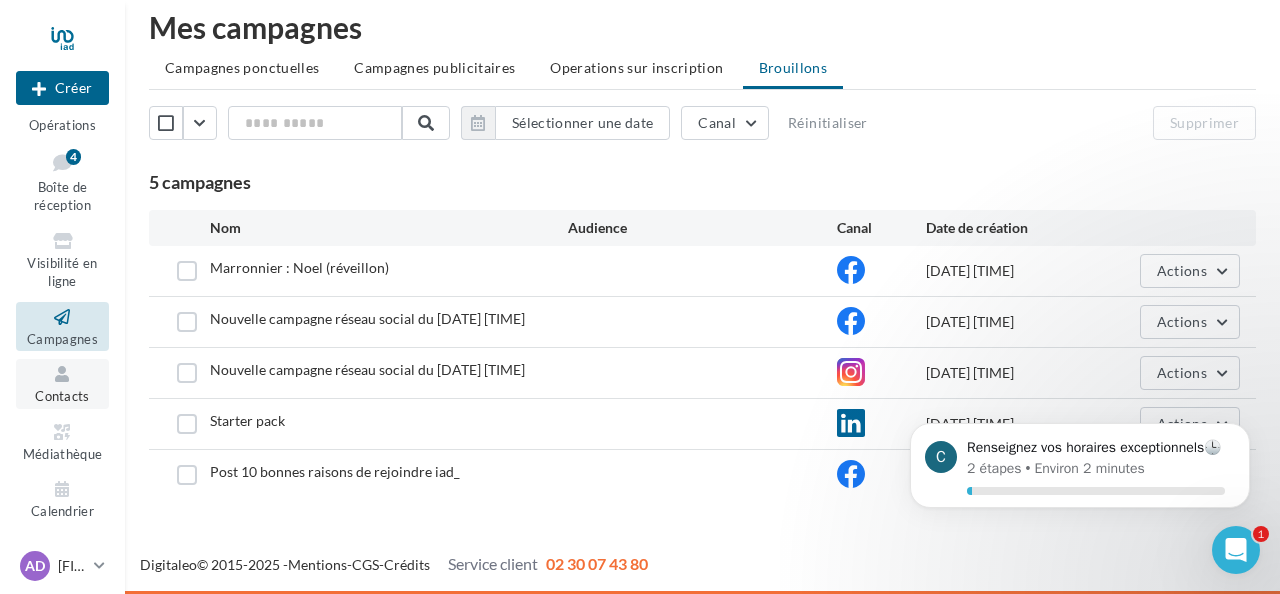 click on "Contacts" at bounding box center (62, 383) 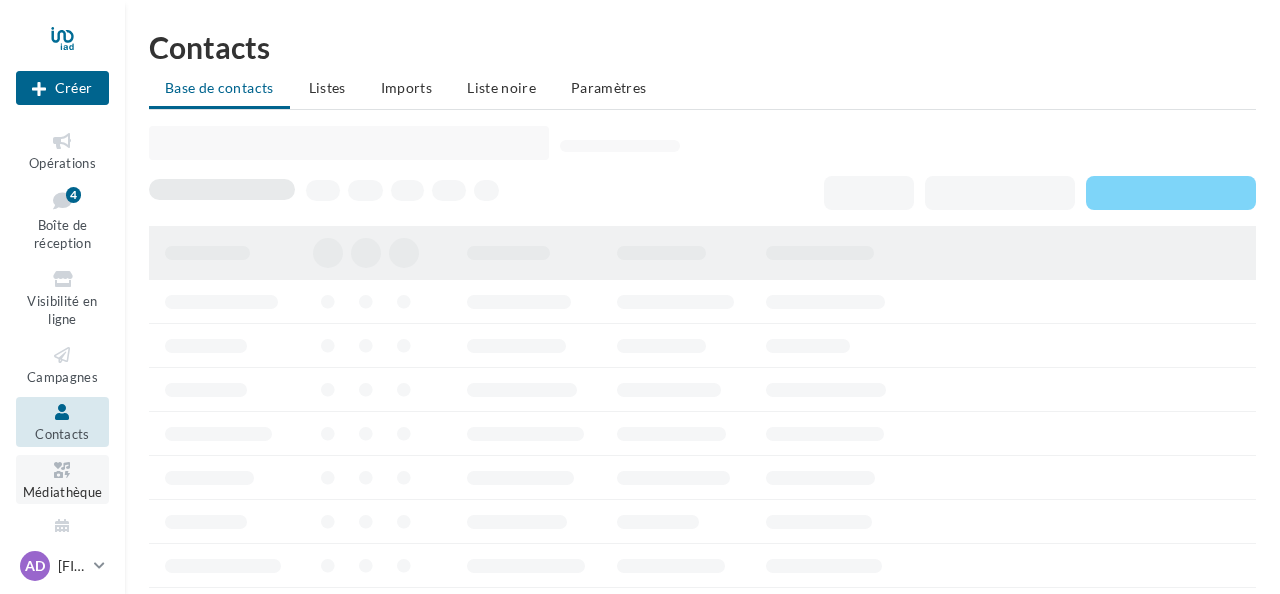 scroll, scrollTop: 0, scrollLeft: 0, axis: both 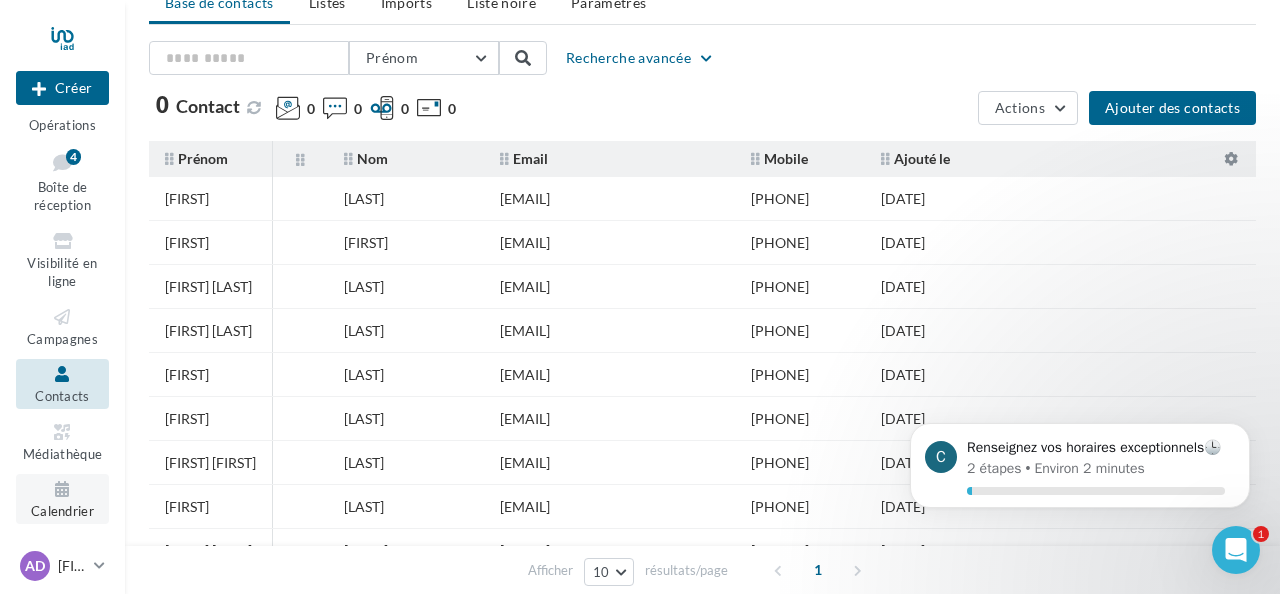 click on "Calendrier" at bounding box center [62, 498] 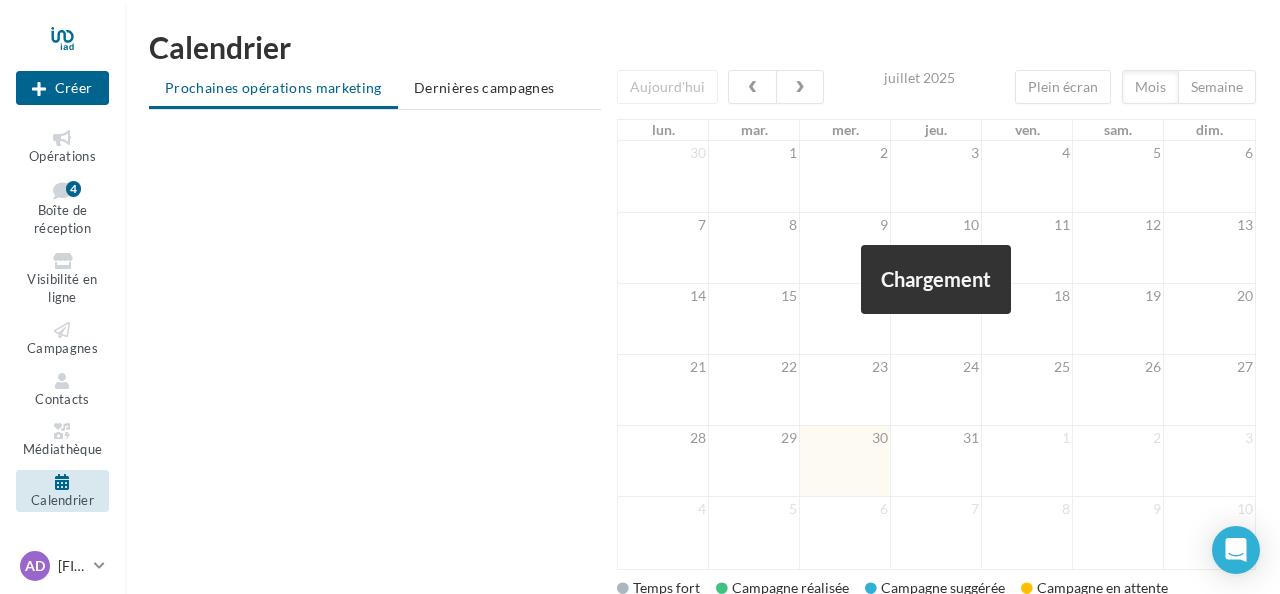 scroll, scrollTop: 0, scrollLeft: 0, axis: both 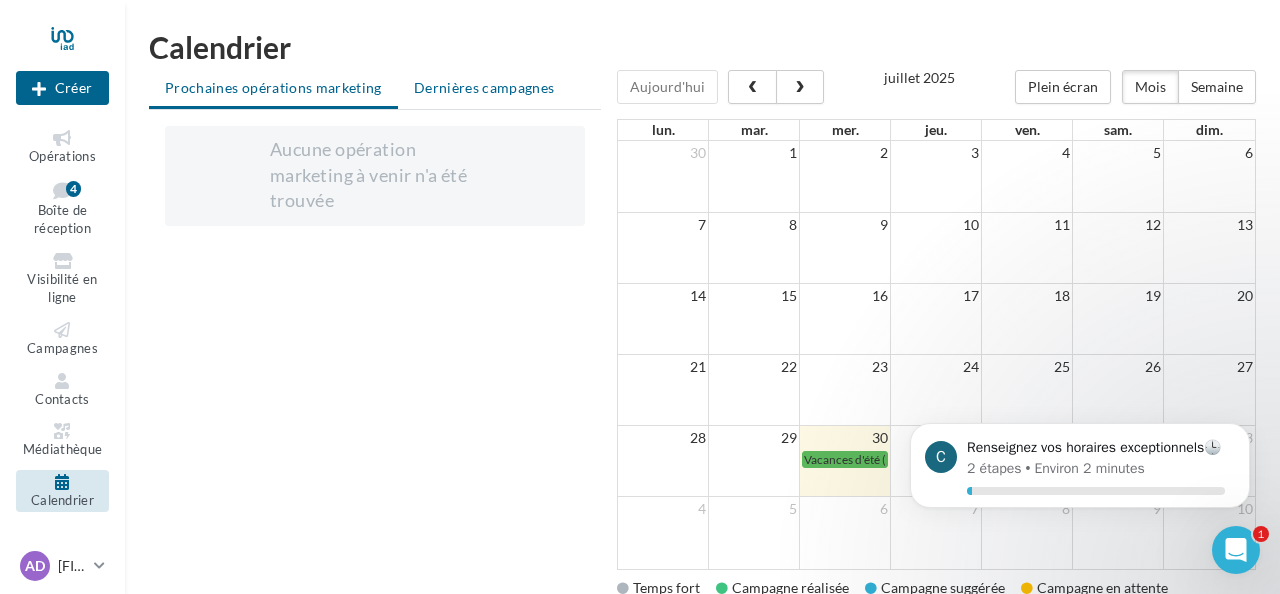 click on "Dernières campagnes" at bounding box center (484, 88) 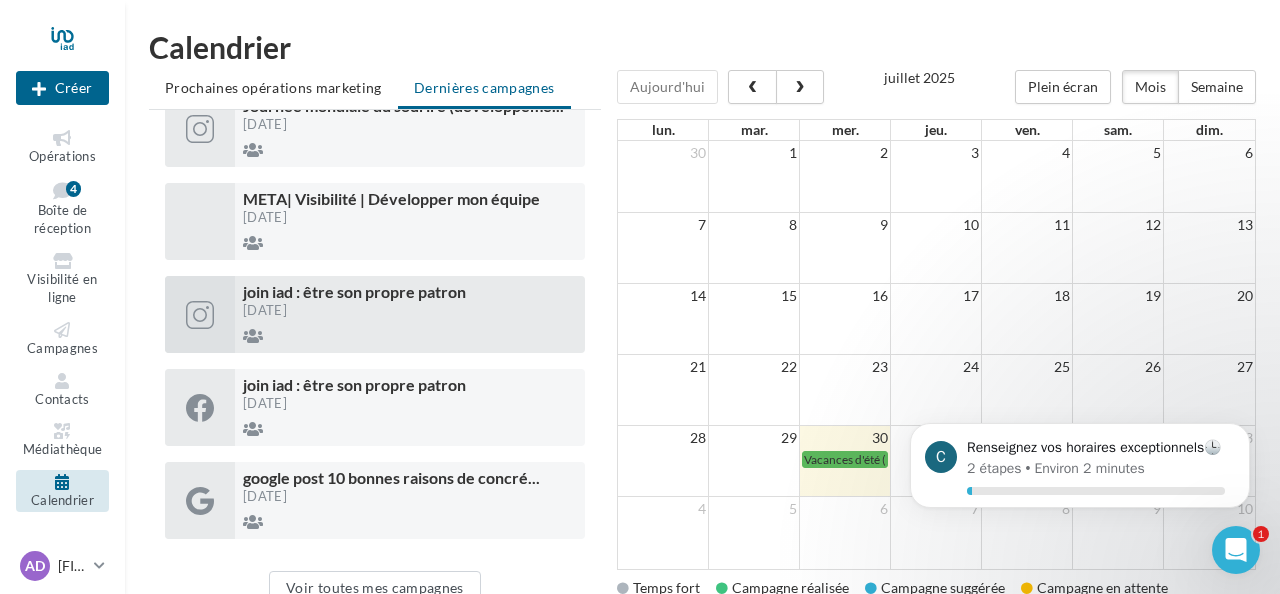 scroll, scrollTop: 0, scrollLeft: 0, axis: both 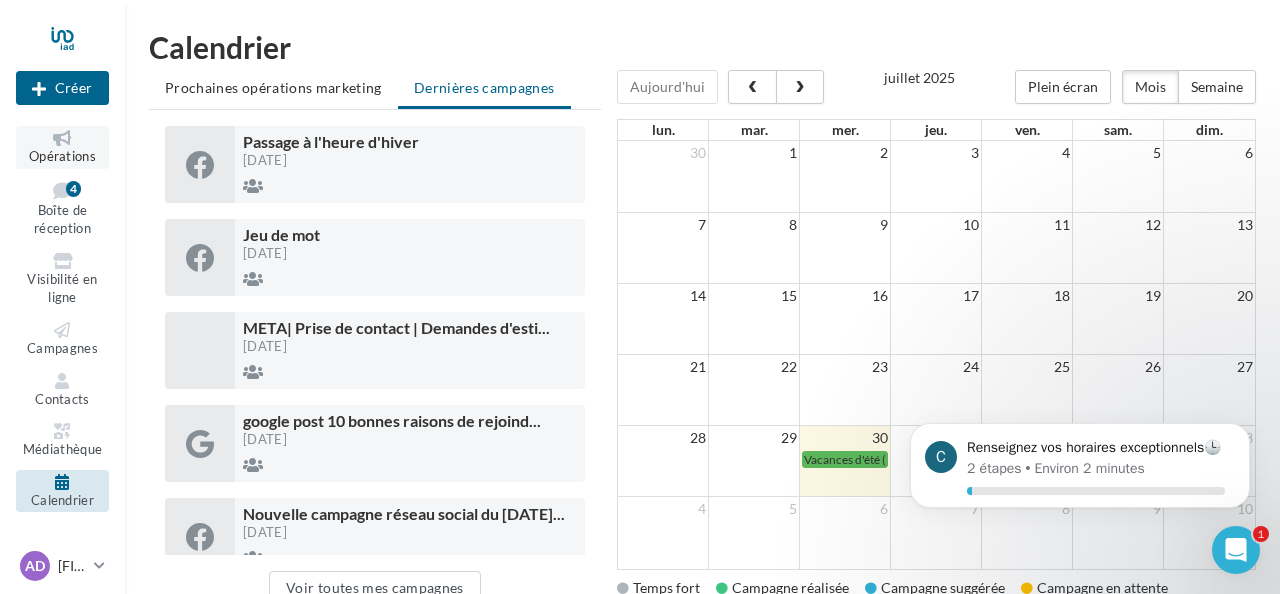 click at bounding box center (62, 138) 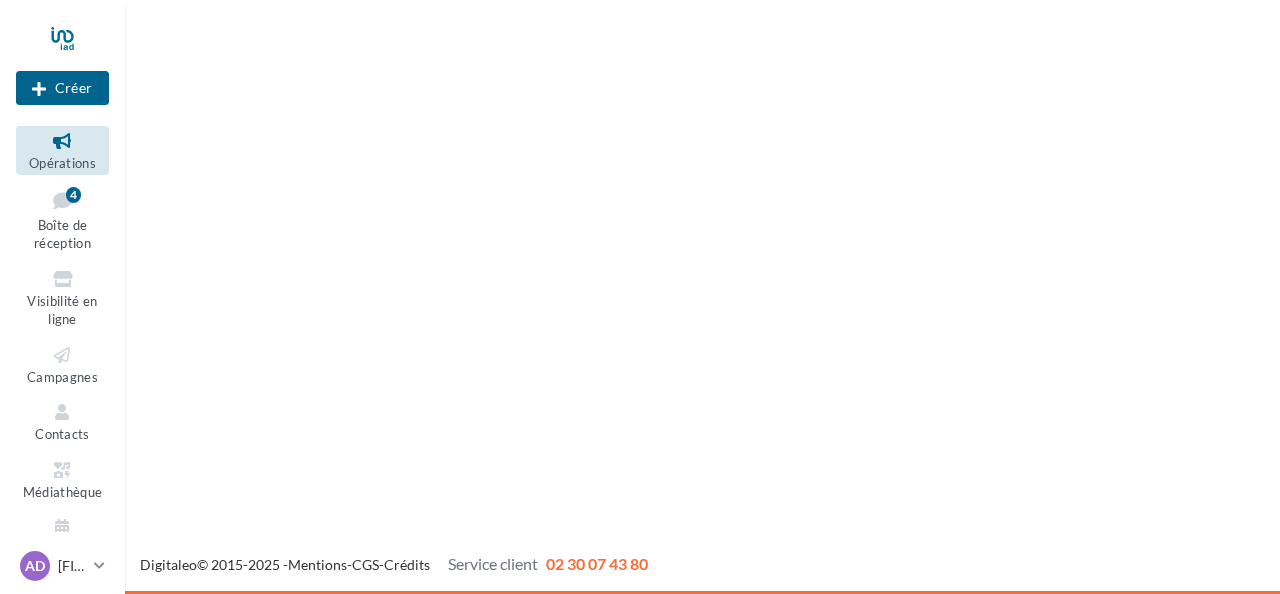scroll, scrollTop: 0, scrollLeft: 0, axis: both 